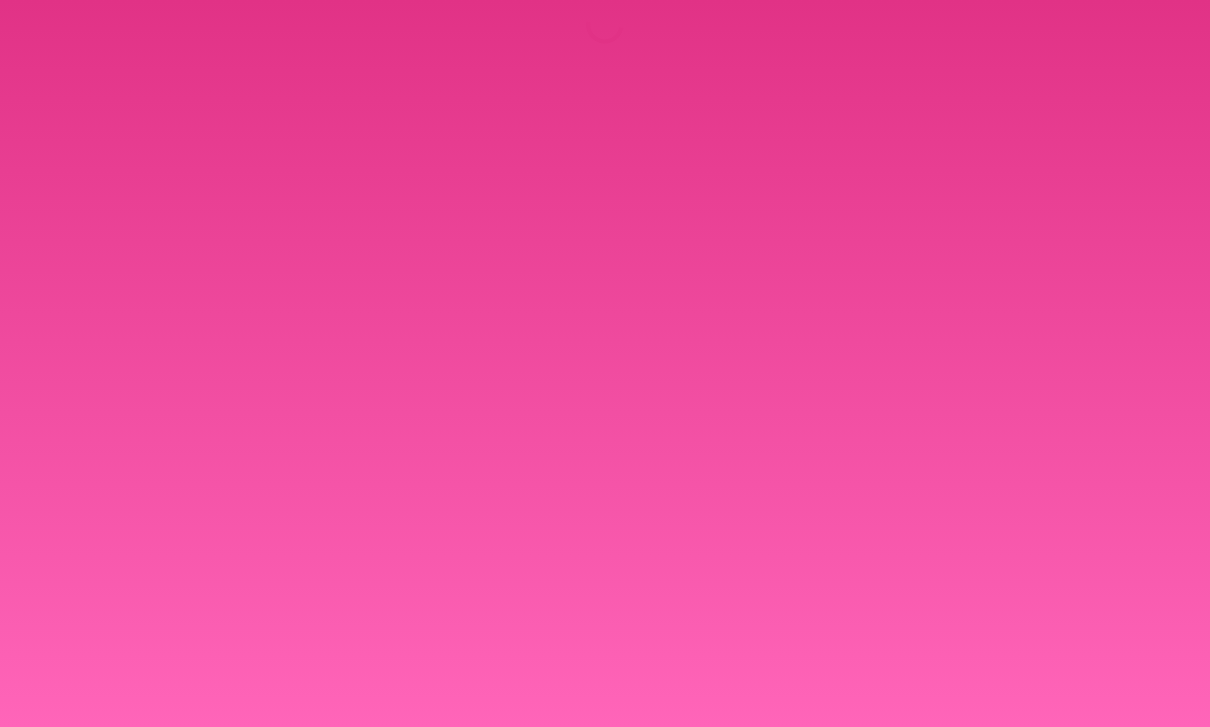 scroll, scrollTop: 0, scrollLeft: 0, axis: both 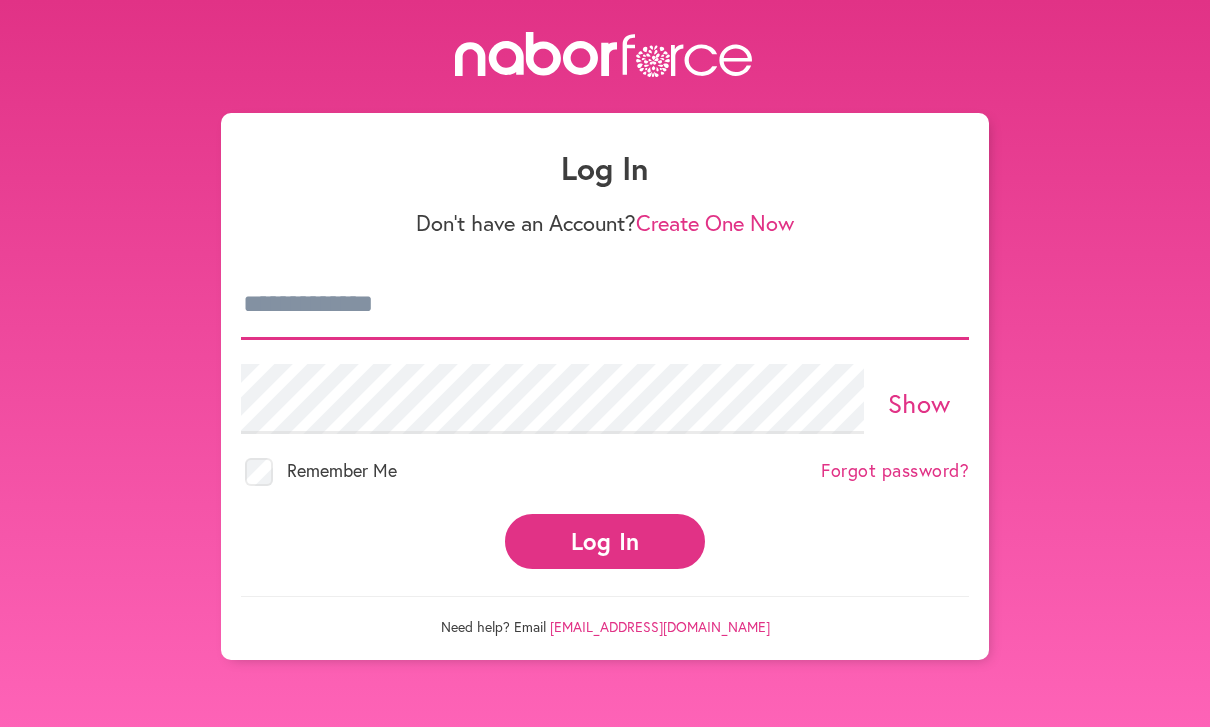 click at bounding box center [605, 305] 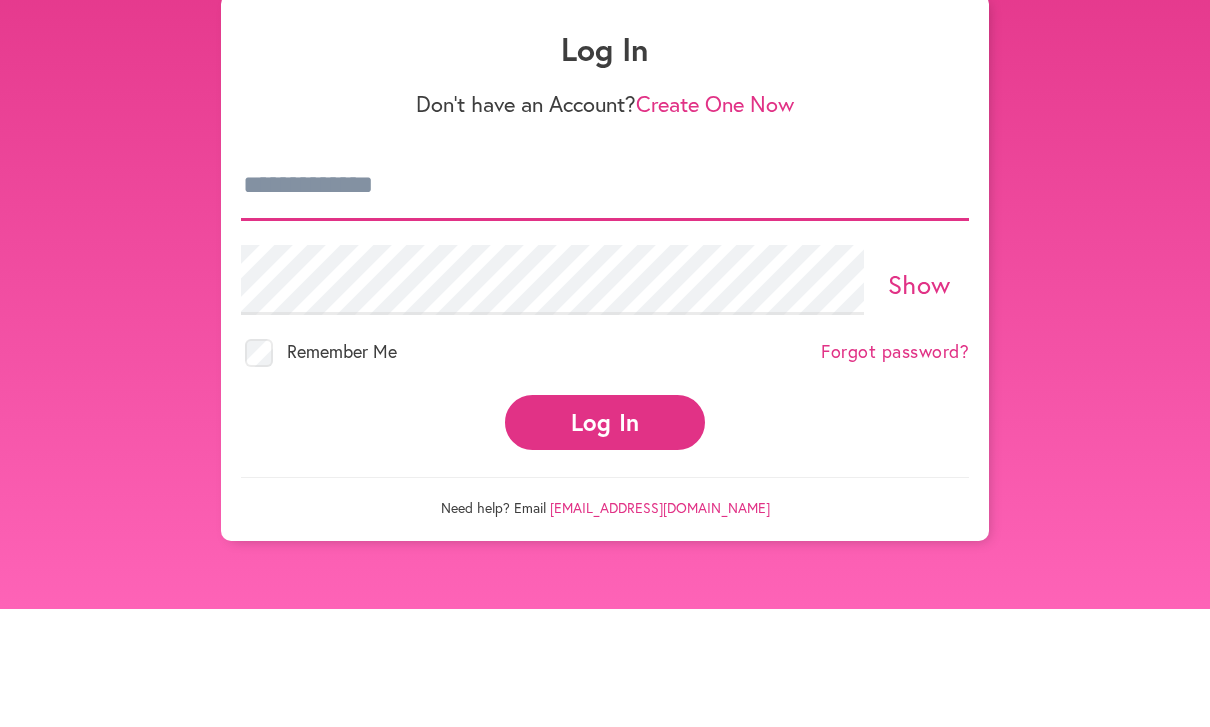 type on "**********" 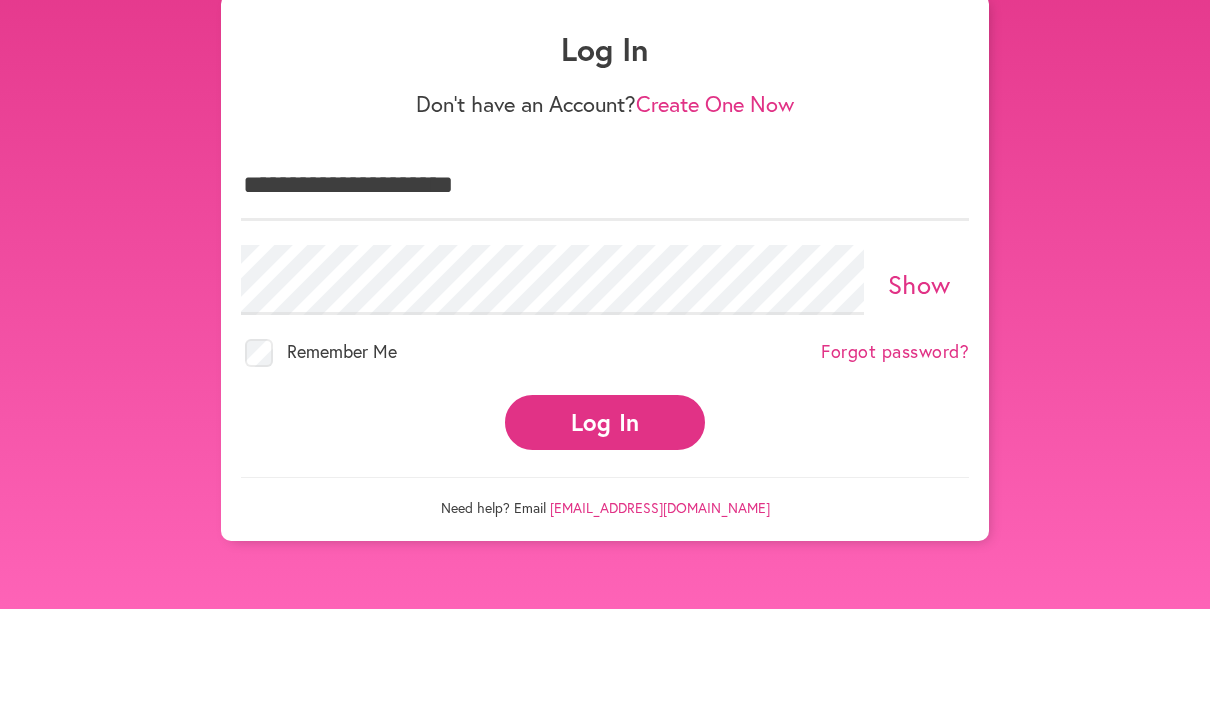 click on "Log In" at bounding box center (605, 541) 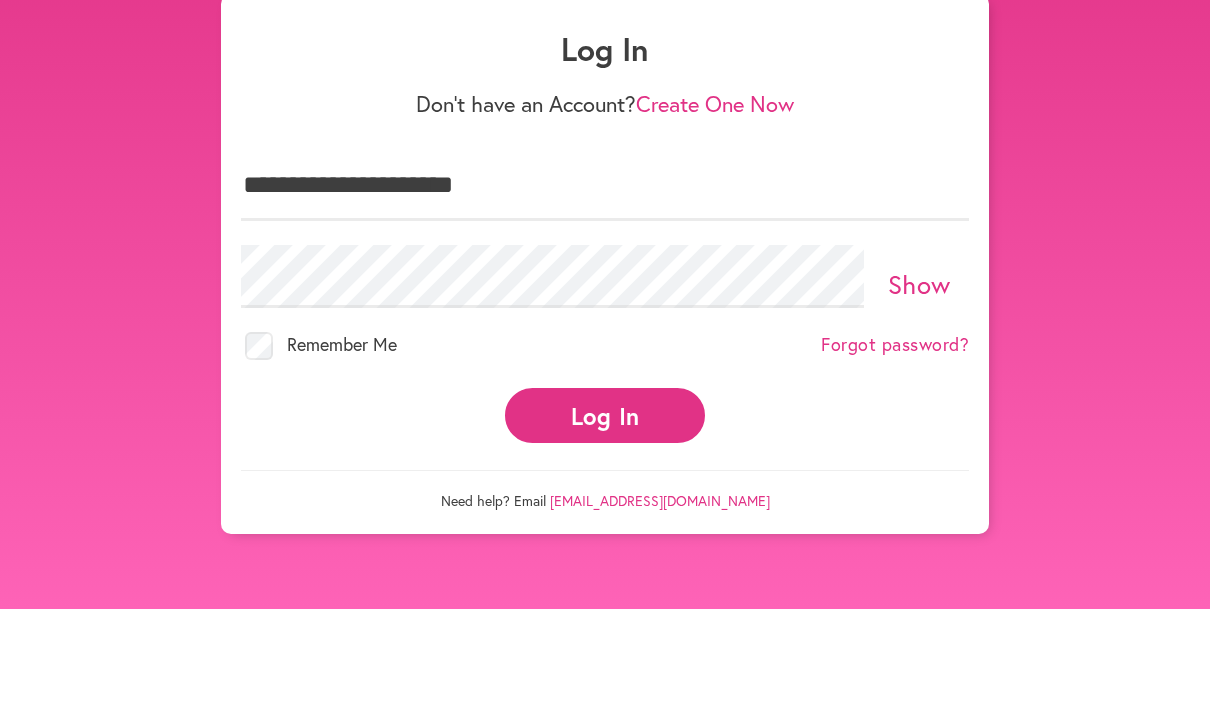 scroll, scrollTop: 116, scrollLeft: 0, axis: vertical 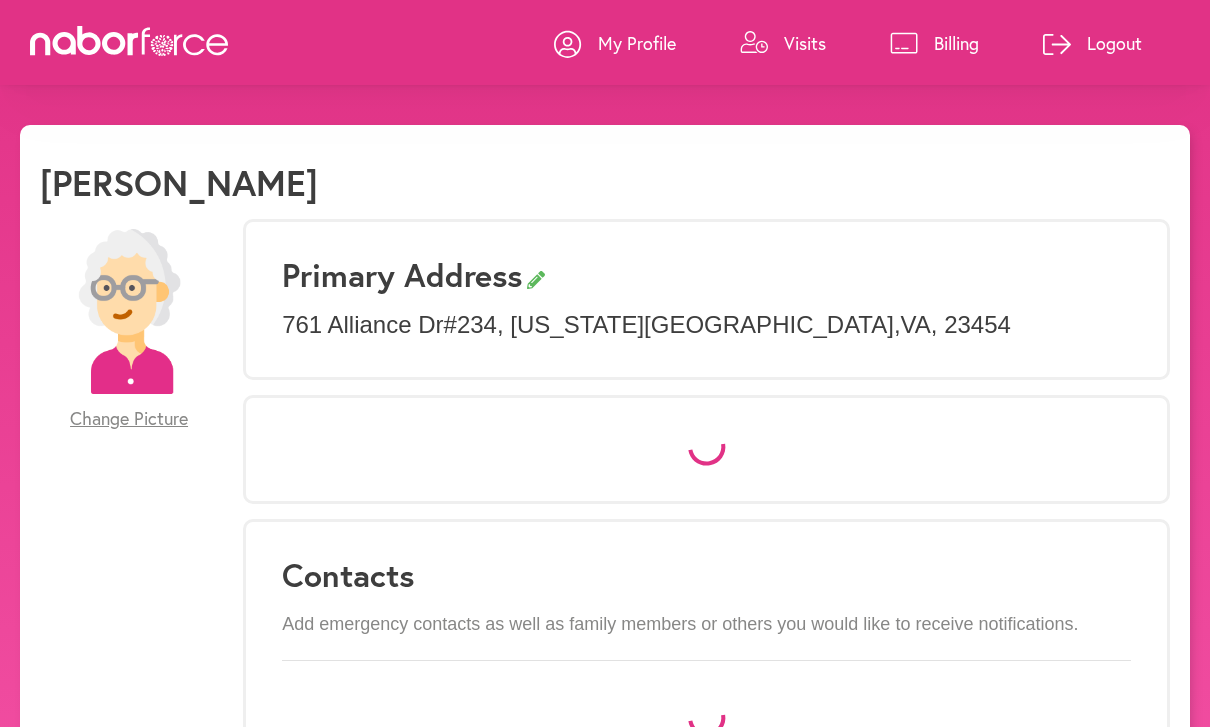 select on "*" 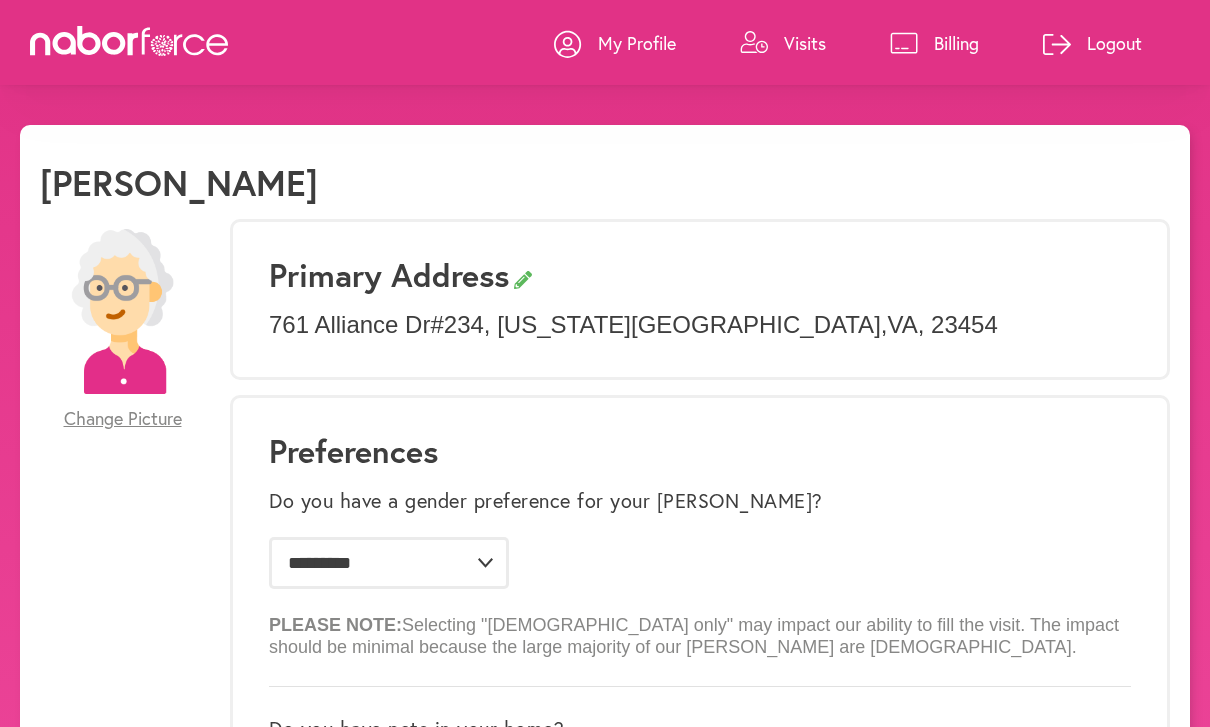 click on "Visits" at bounding box center [783, 43] 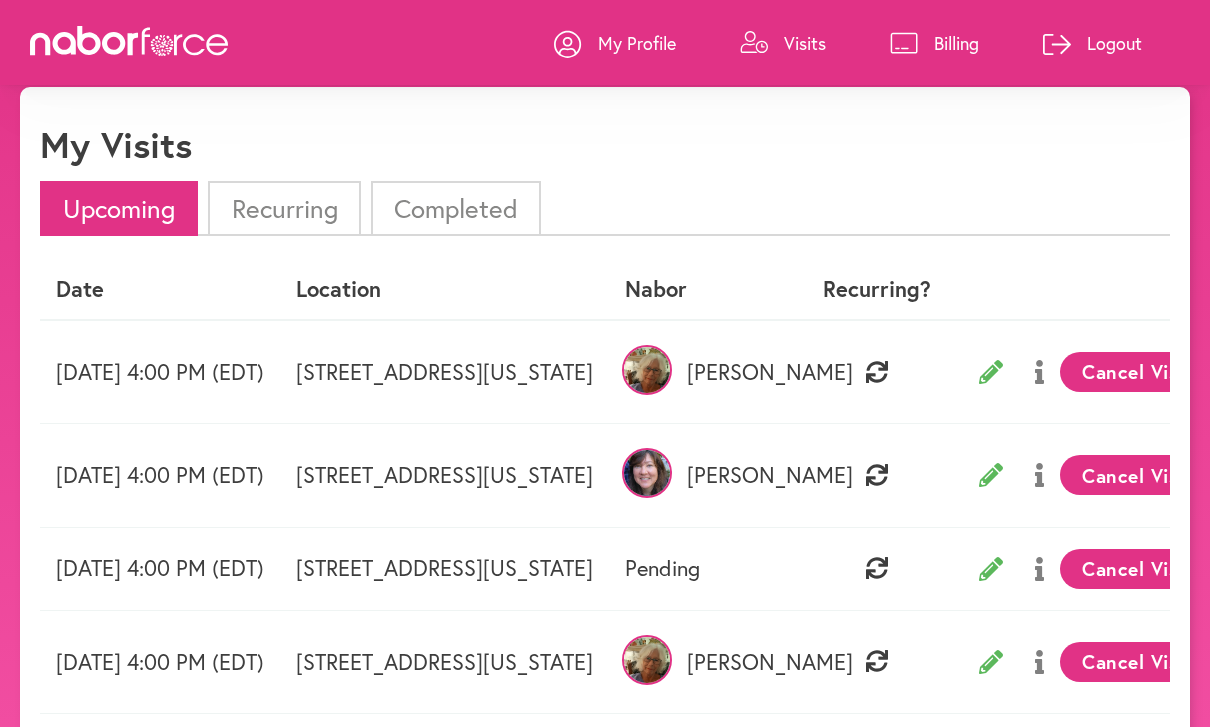 scroll, scrollTop: 37, scrollLeft: 0, axis: vertical 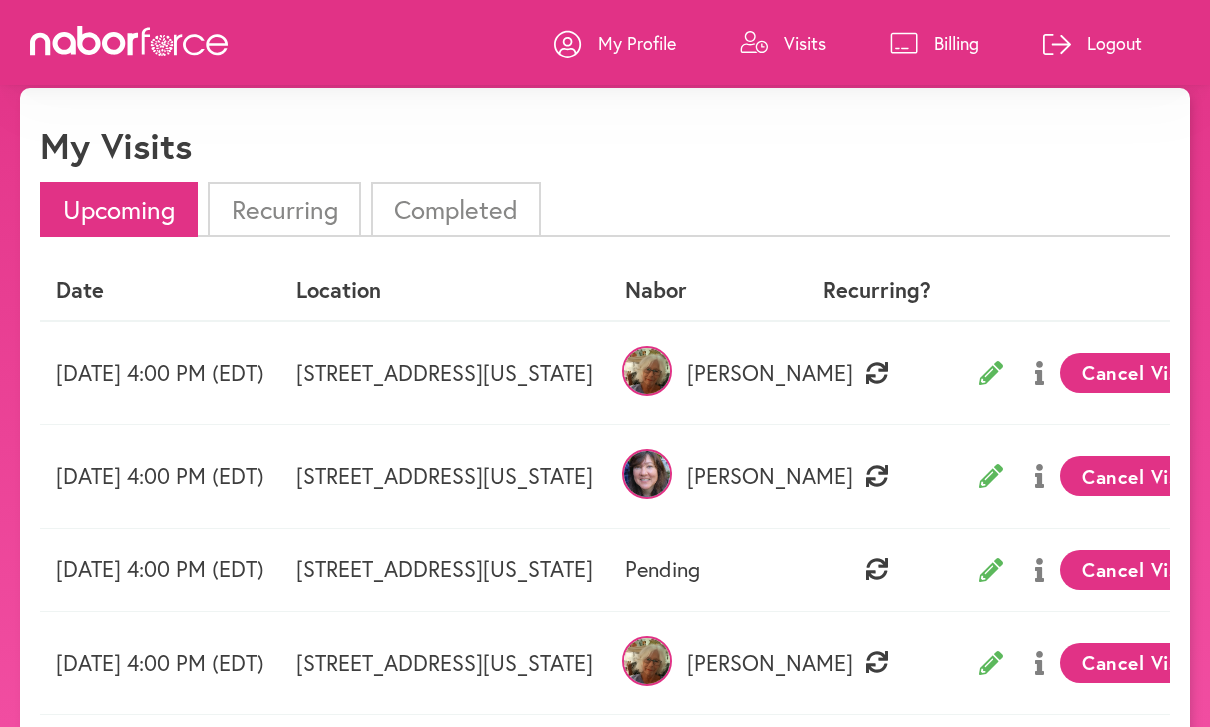 click on "[DATE] 4:00 PM (EDT)" at bounding box center [160, 662] 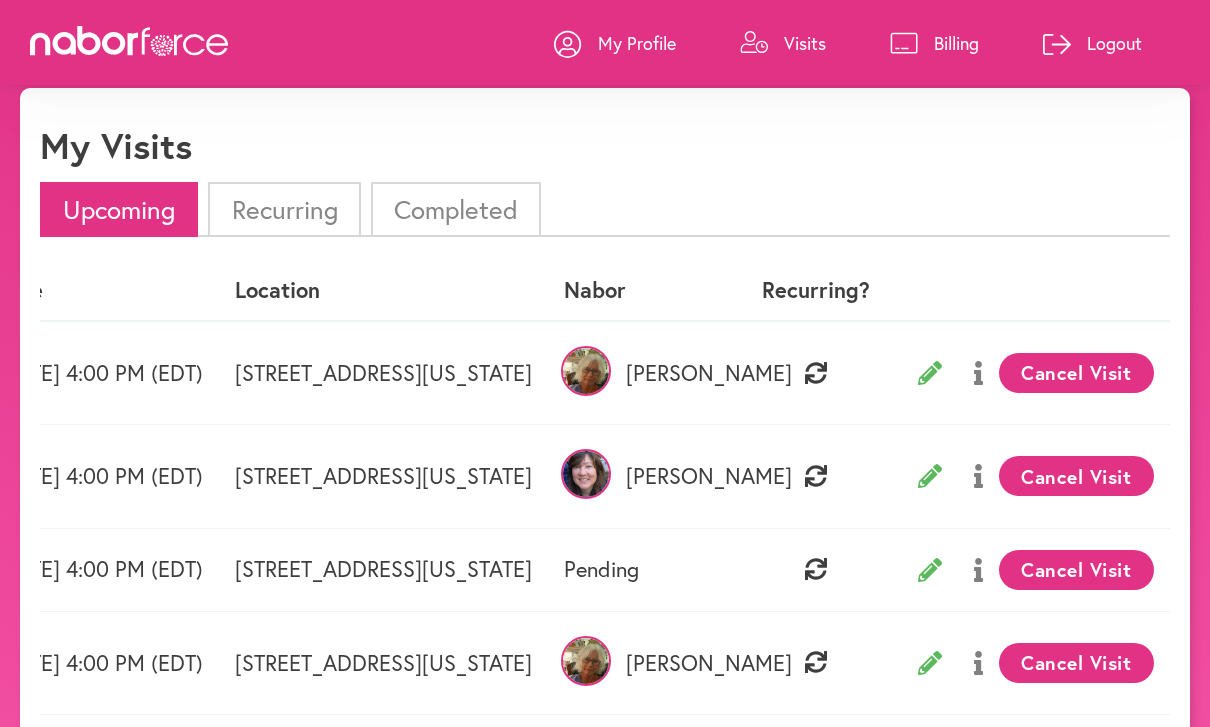 scroll, scrollTop: 0, scrollLeft: 84, axis: horizontal 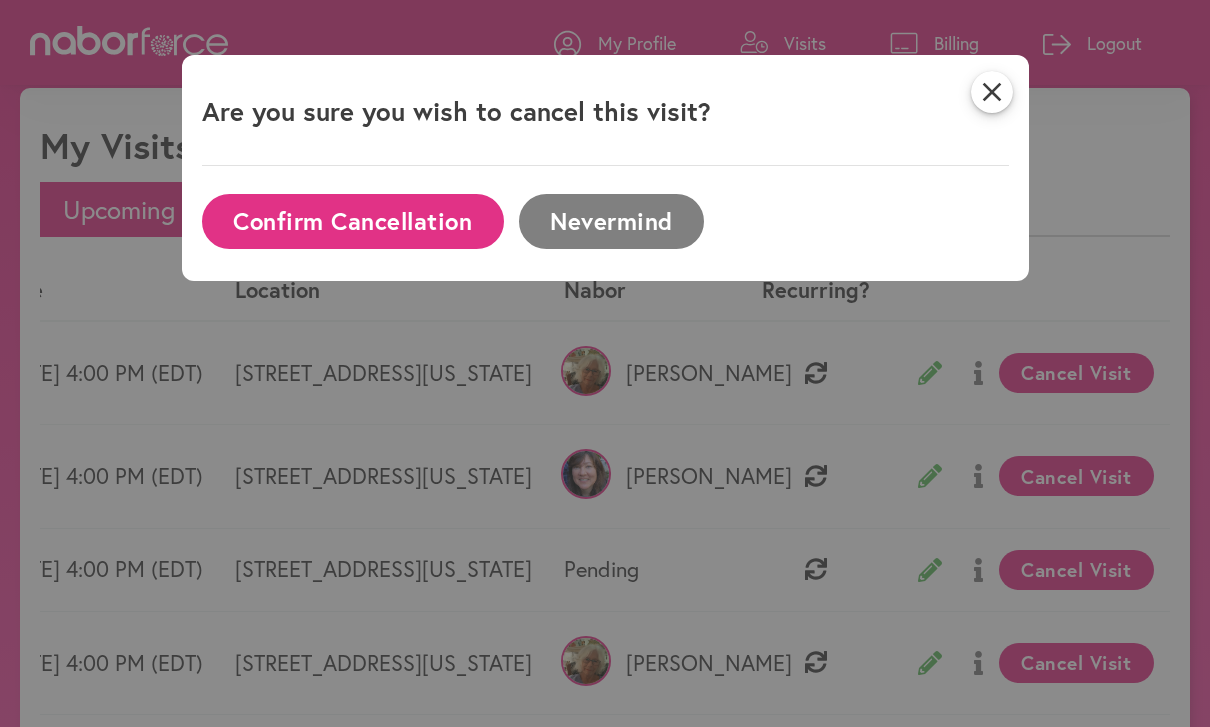 click on "Confirm Cancellation" at bounding box center (353, 221) 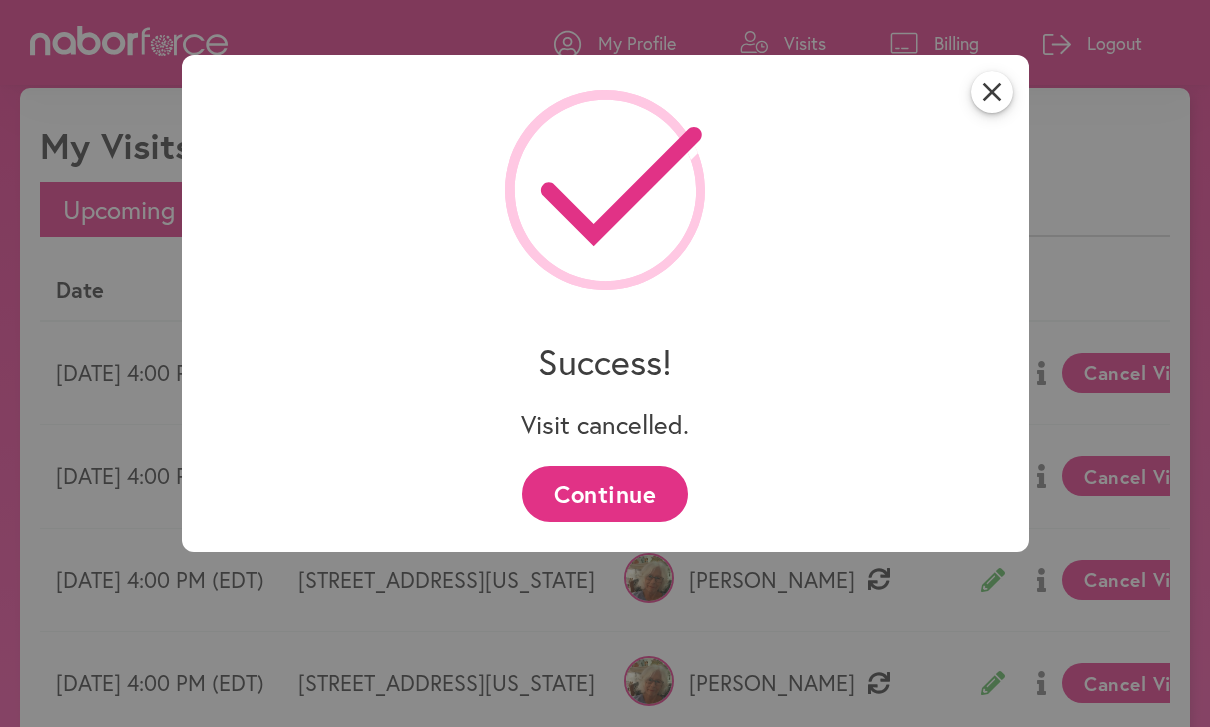 click on "Continue" at bounding box center [604, 493] 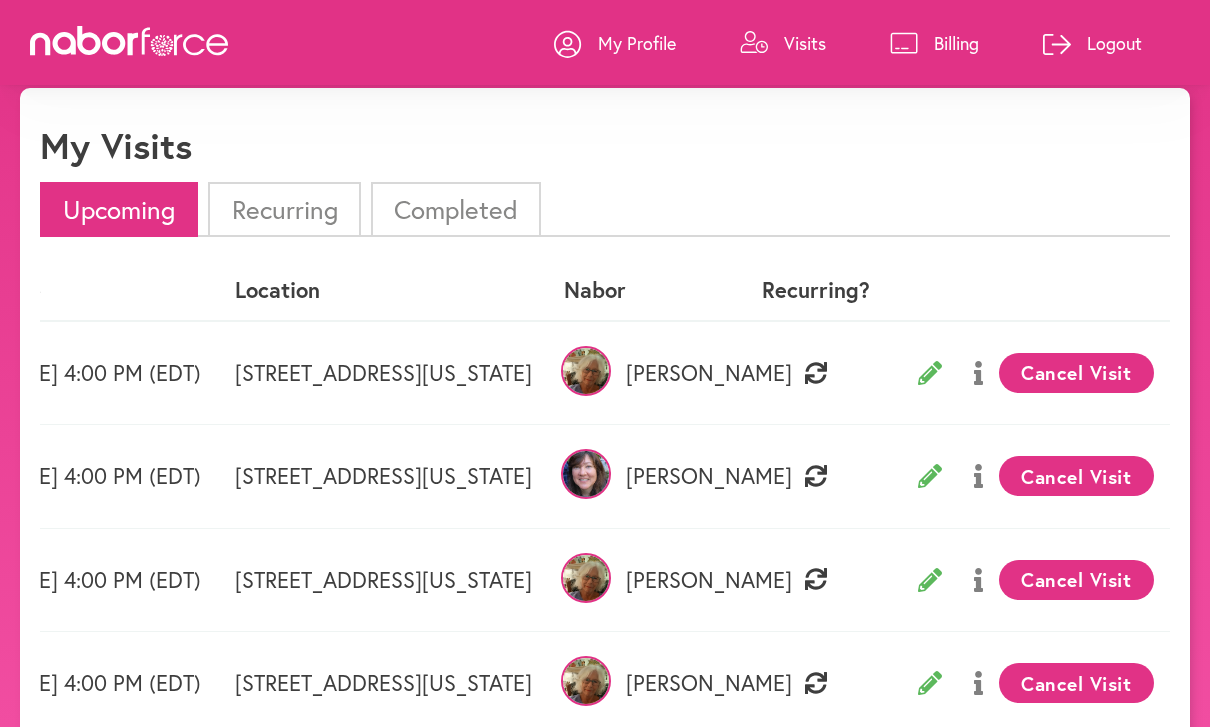 scroll, scrollTop: 0, scrollLeft: 165, axis: horizontal 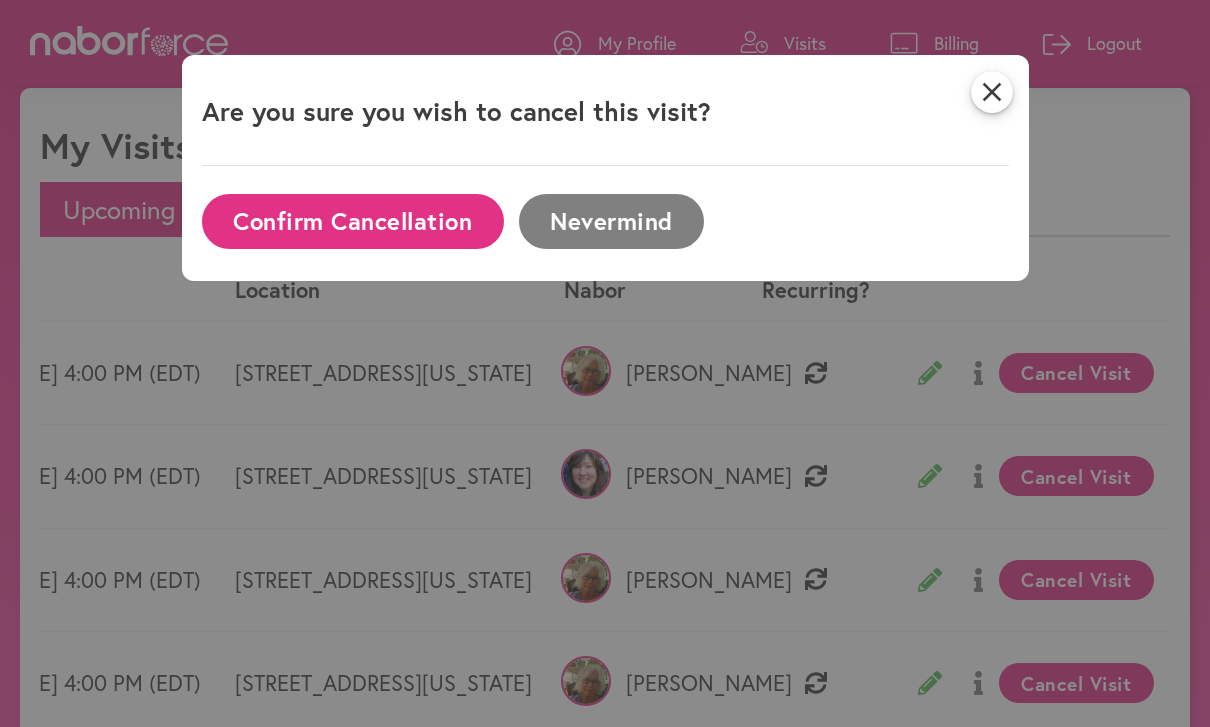 click on "Confirm Cancellation" at bounding box center [353, 221] 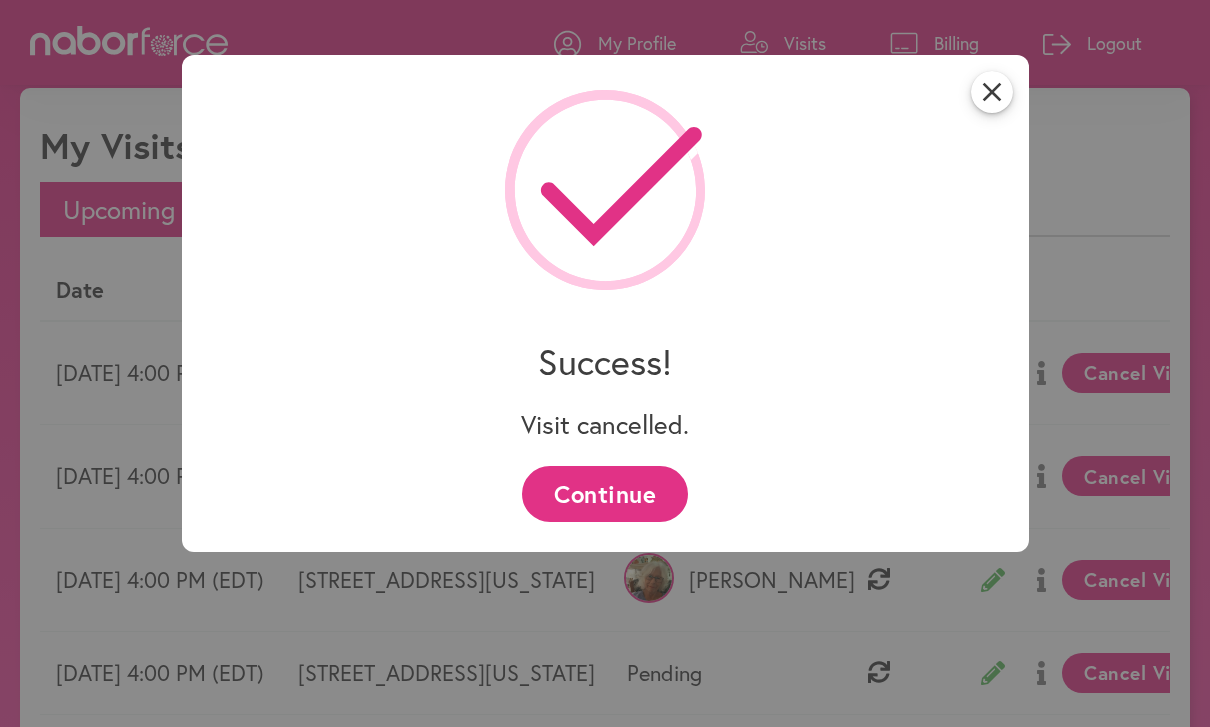 click on "Continue" at bounding box center [604, 493] 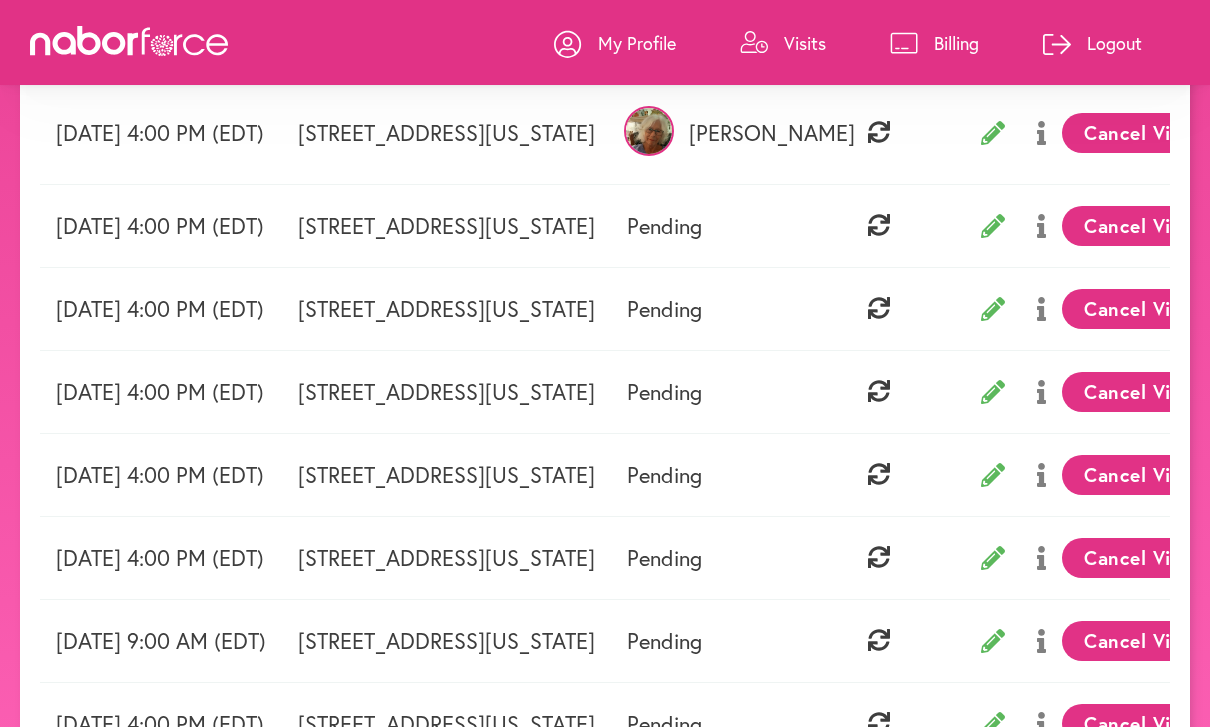 scroll, scrollTop: 544, scrollLeft: 0, axis: vertical 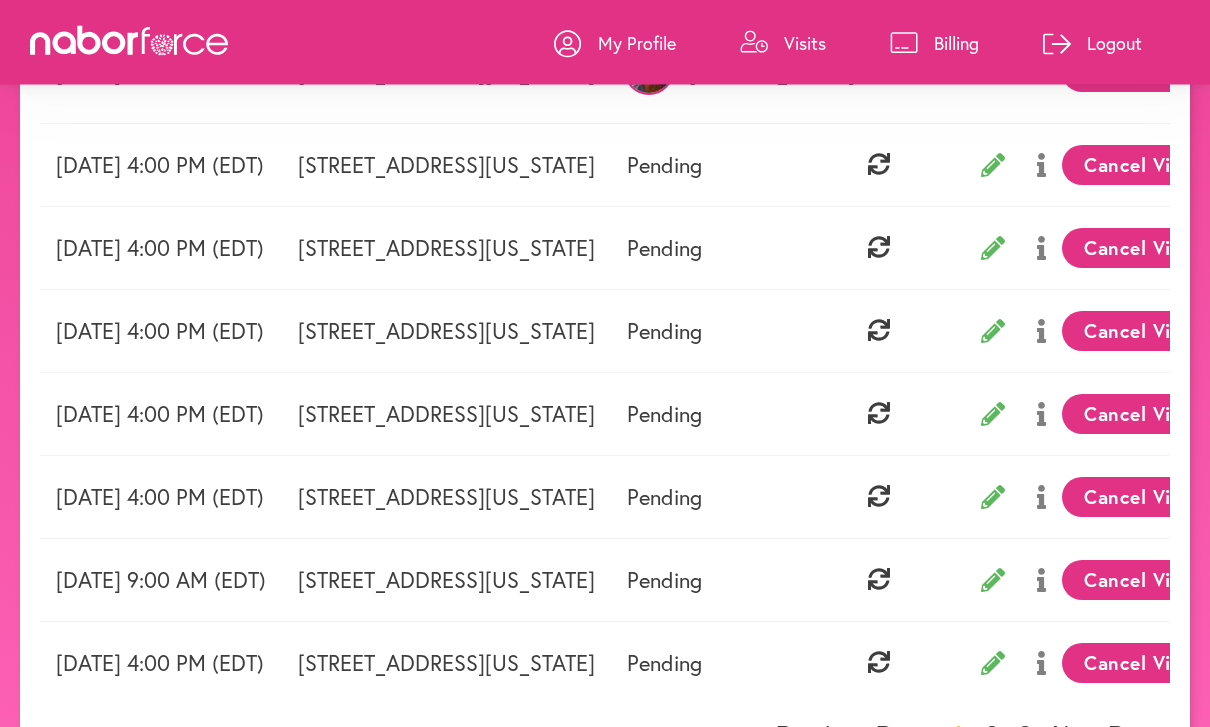 click on "[STREET_ADDRESS][US_STATE]" at bounding box center [446, 580] 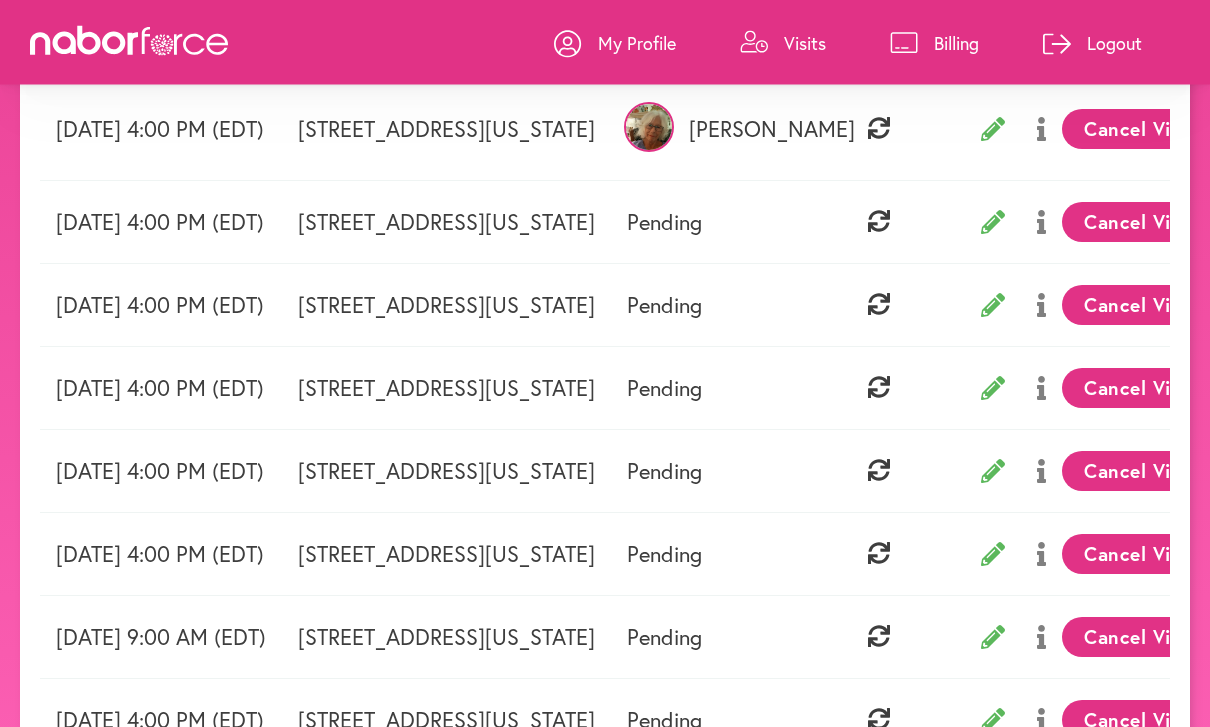 scroll, scrollTop: 449, scrollLeft: 0, axis: vertical 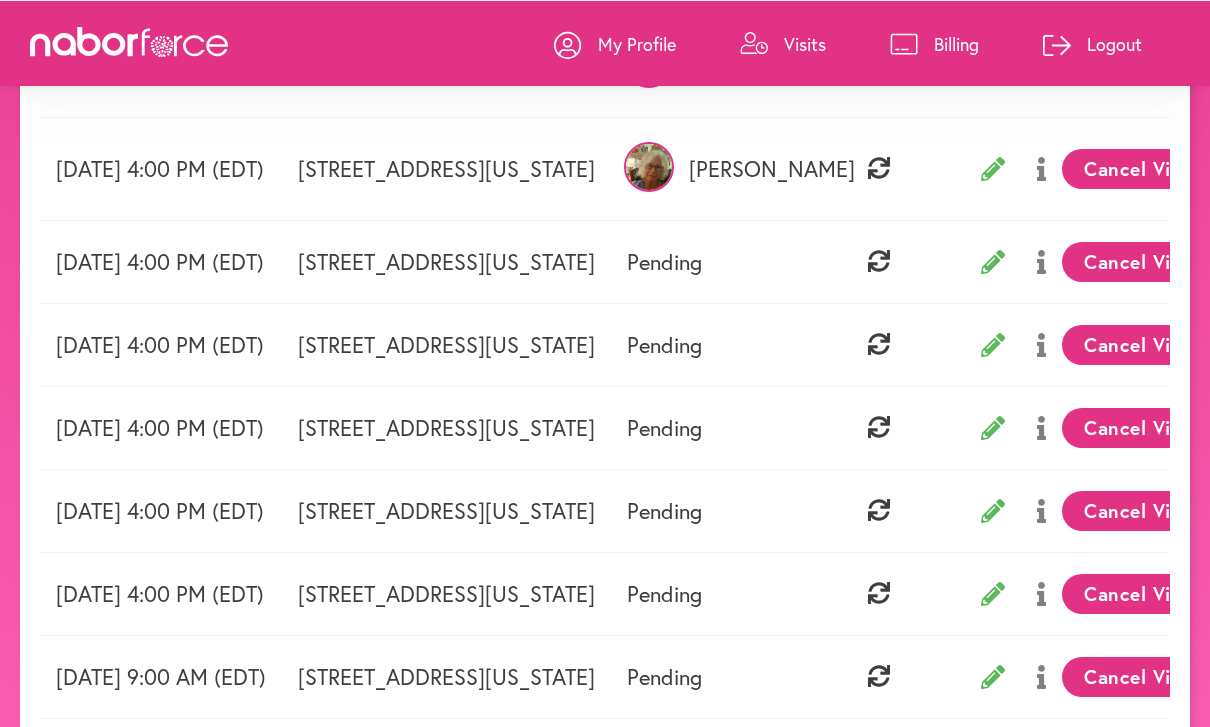 click on "Visits" at bounding box center (805, 43) 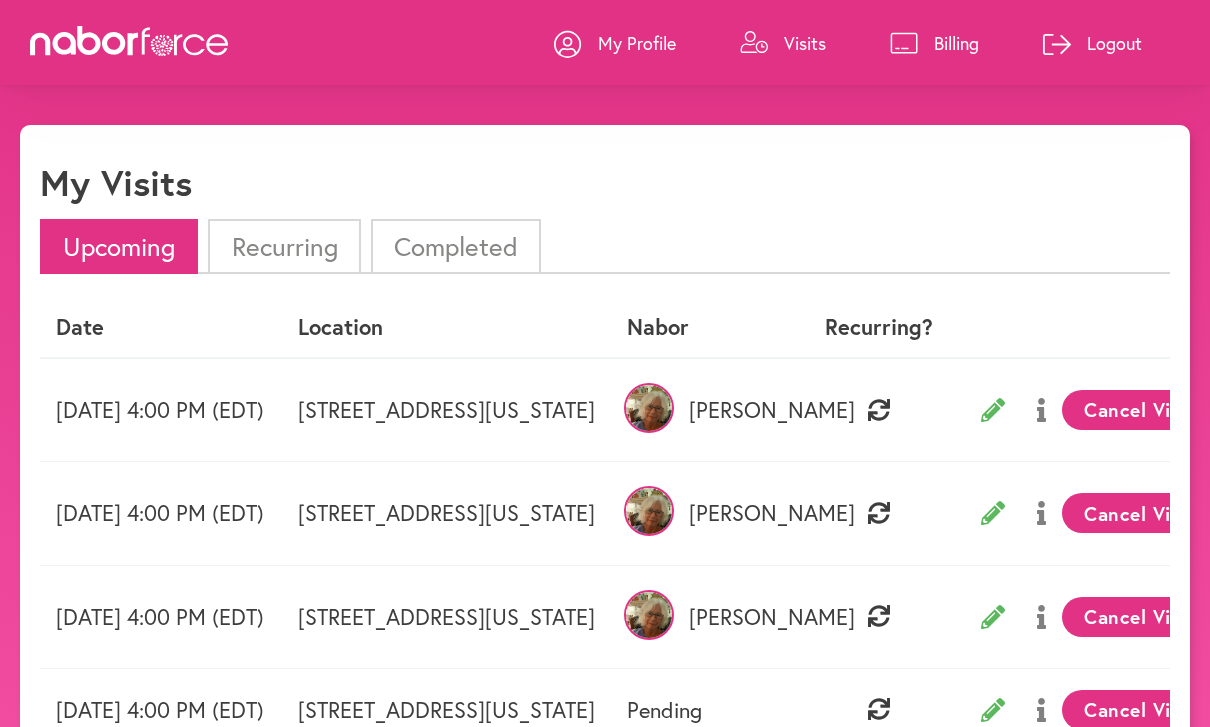 click on "Visits" at bounding box center [805, 43] 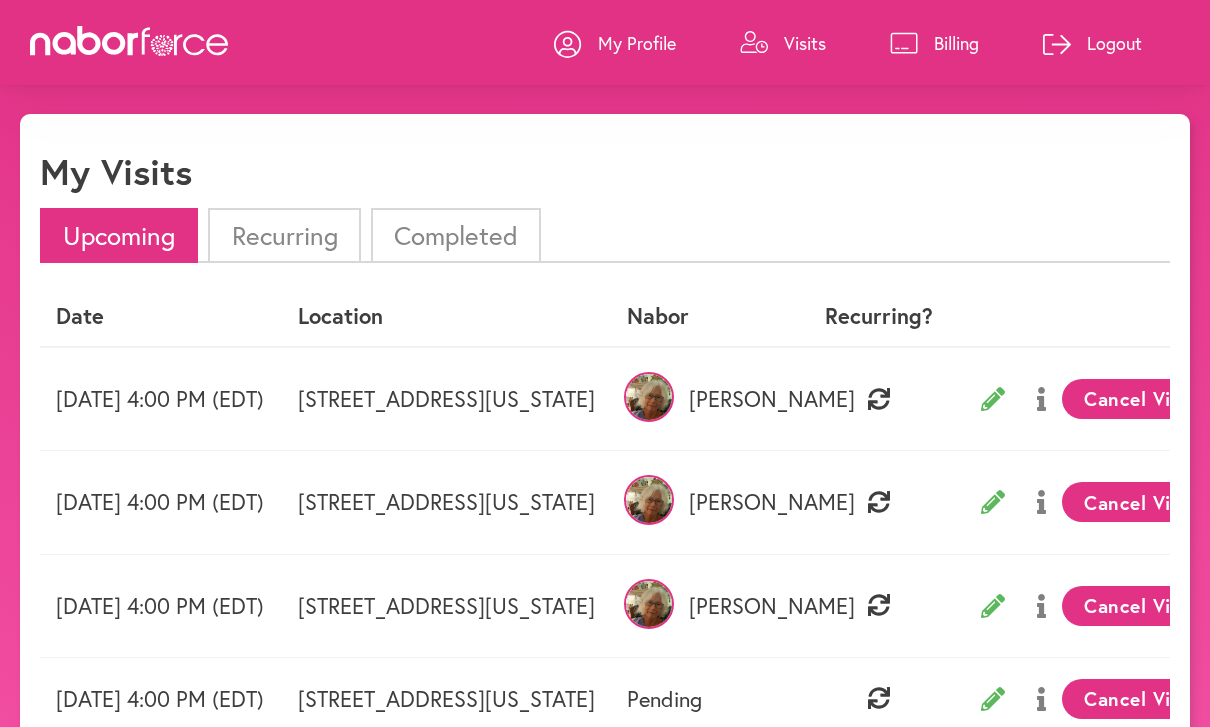 scroll, scrollTop: 0, scrollLeft: 0, axis: both 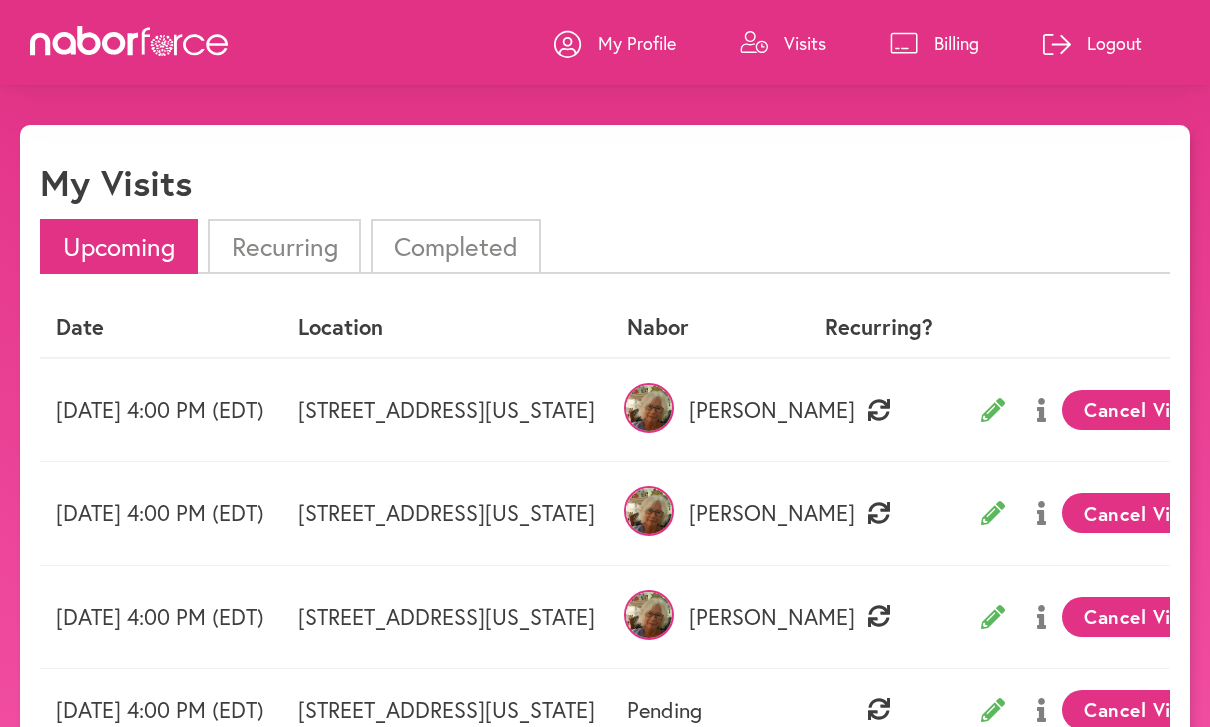click on "Visits" at bounding box center (783, 43) 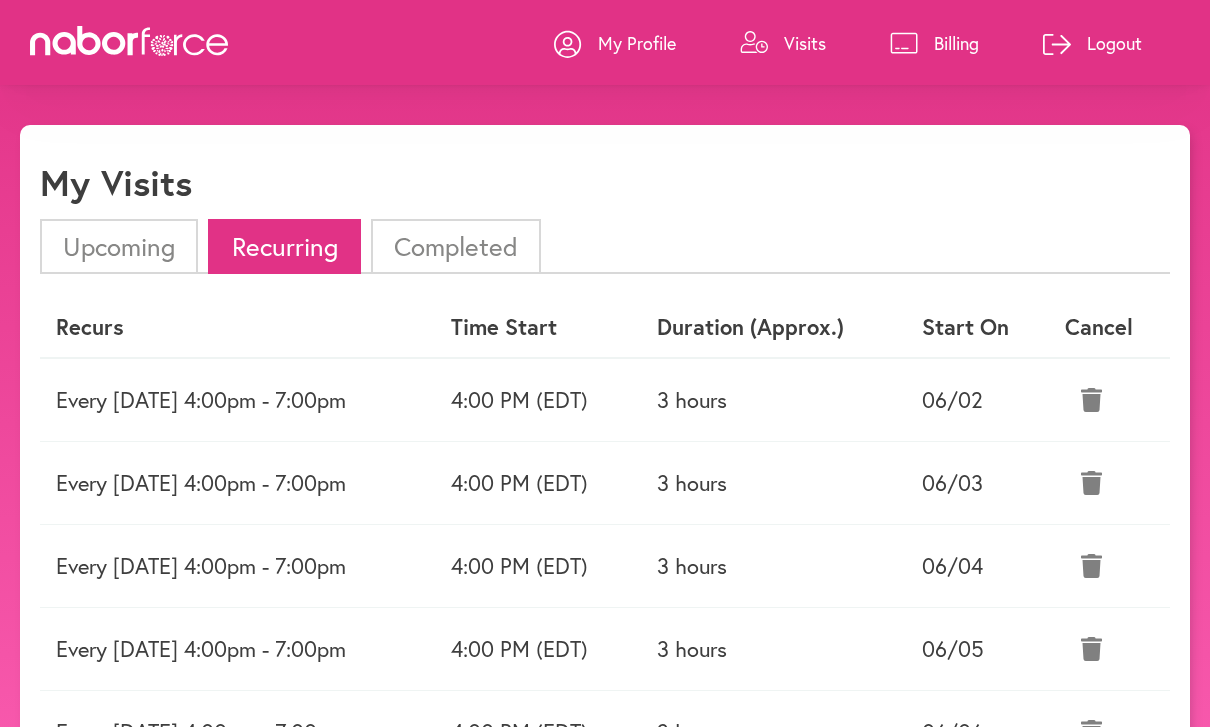 click on "Completed" at bounding box center (456, 246) 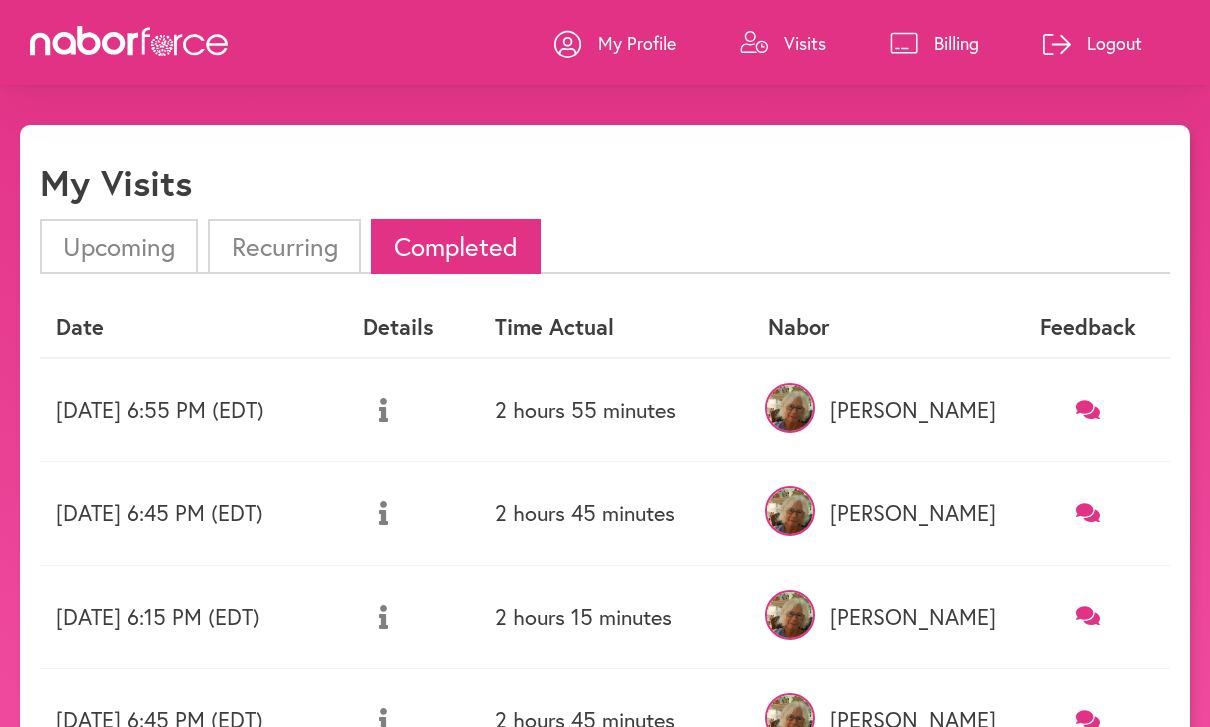 click on "Billing" at bounding box center (956, 43) 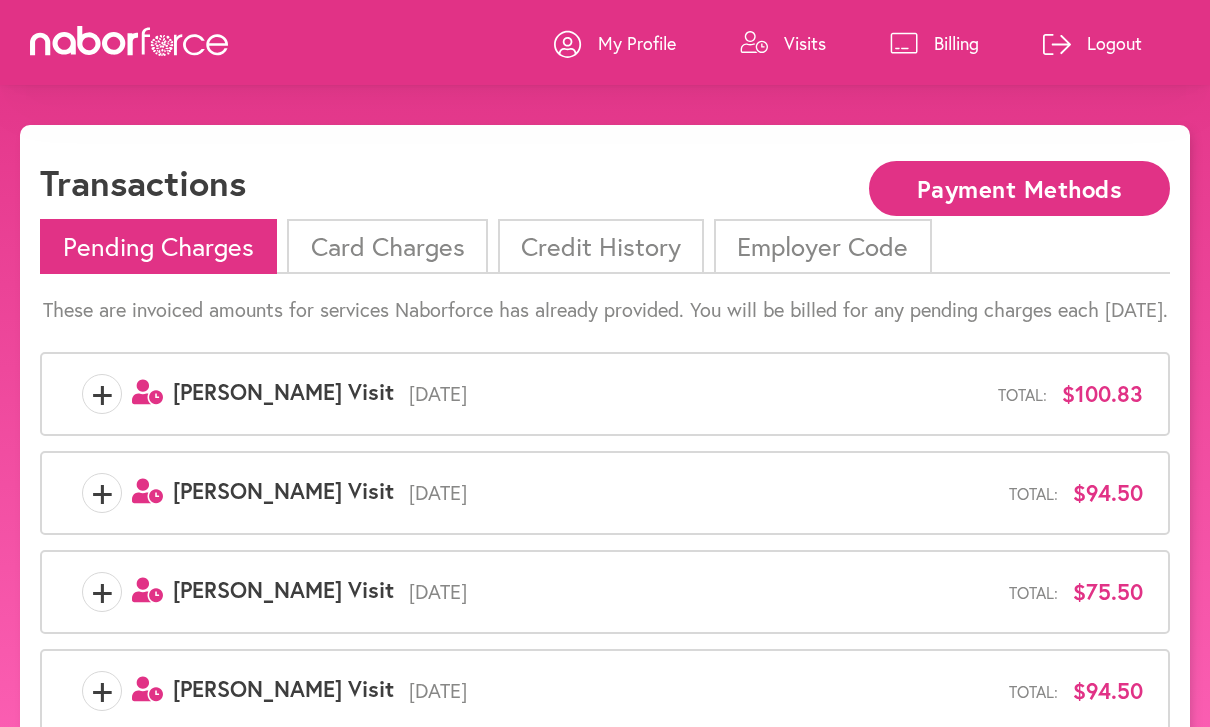 click on "My Profile" at bounding box center [637, 43] 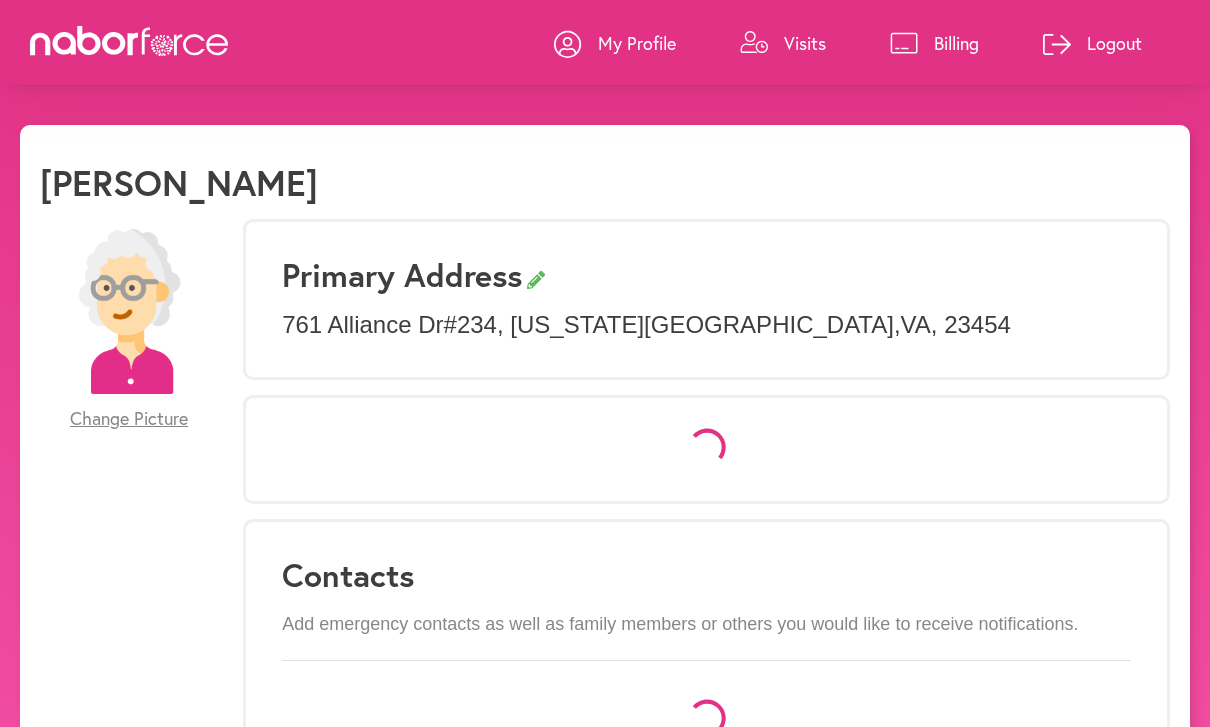 select on "*" 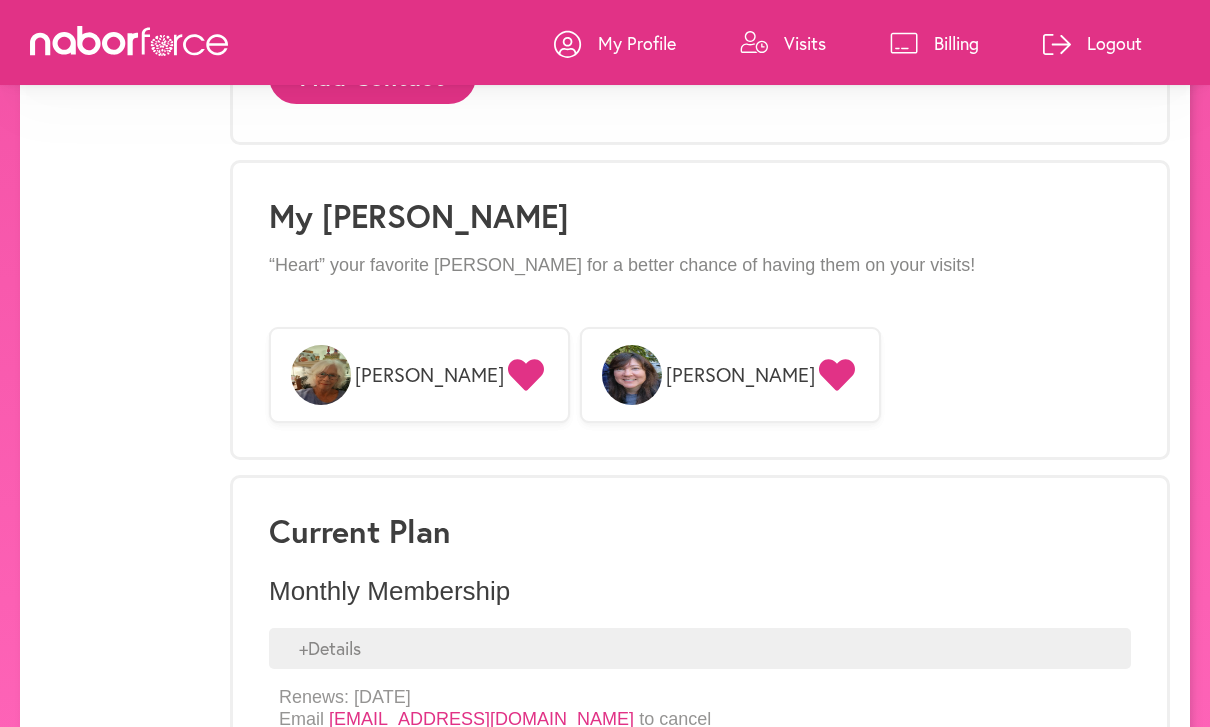 scroll, scrollTop: 1497, scrollLeft: 0, axis: vertical 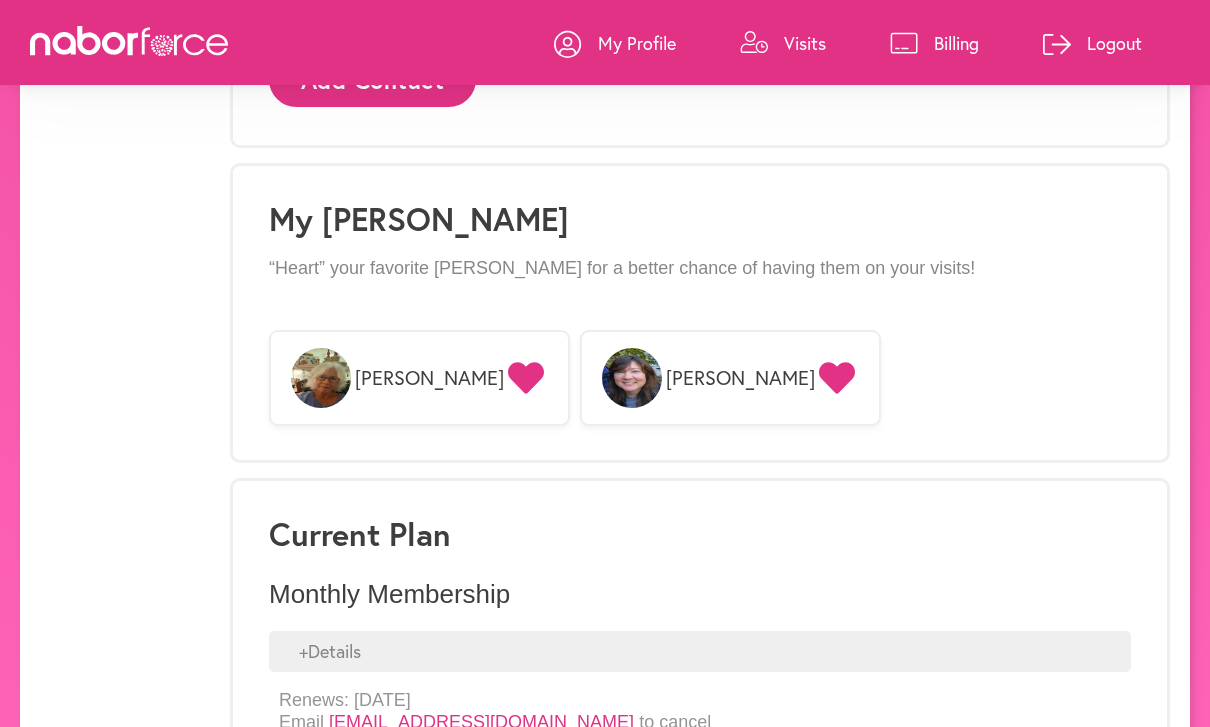 click 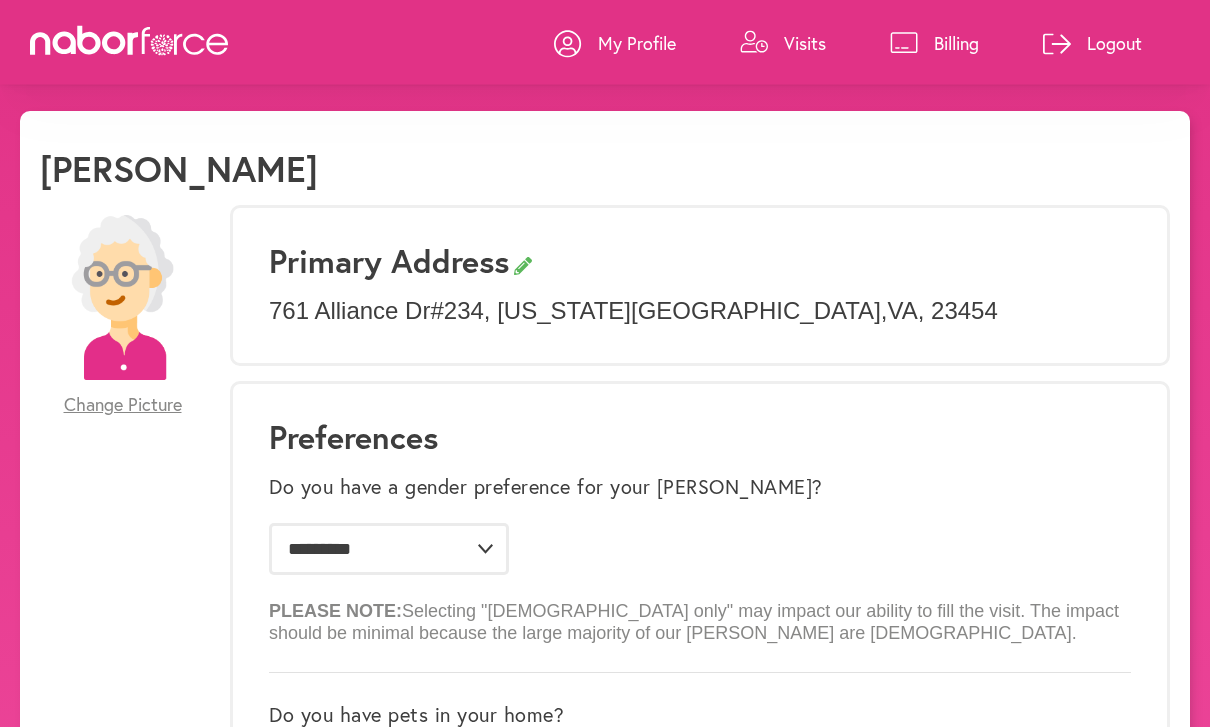 scroll, scrollTop: 85, scrollLeft: 0, axis: vertical 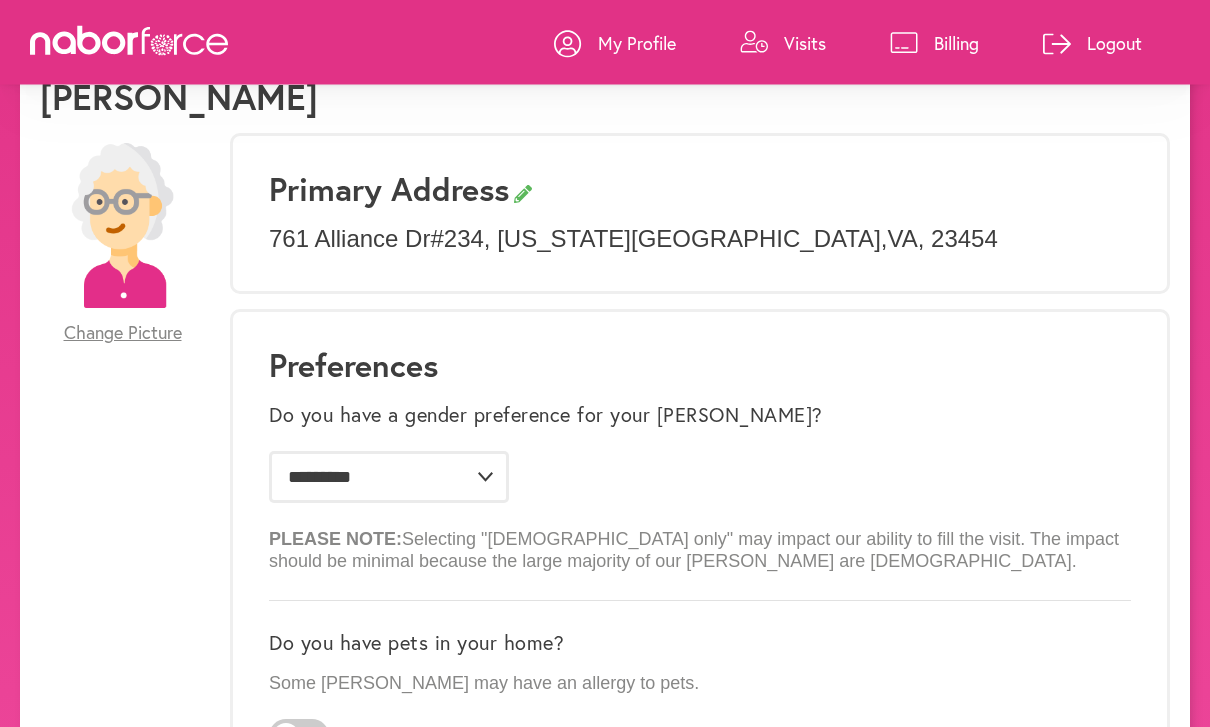 click on "Visits" at bounding box center [783, 43] 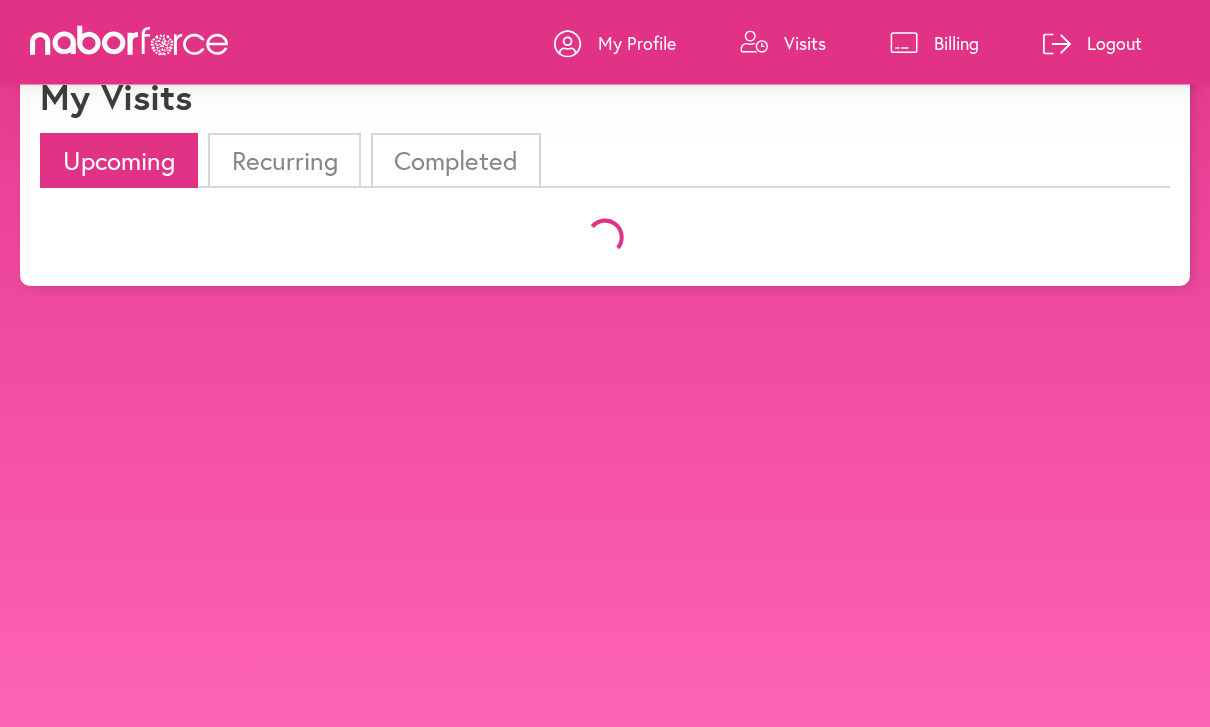 scroll, scrollTop: 0, scrollLeft: 0, axis: both 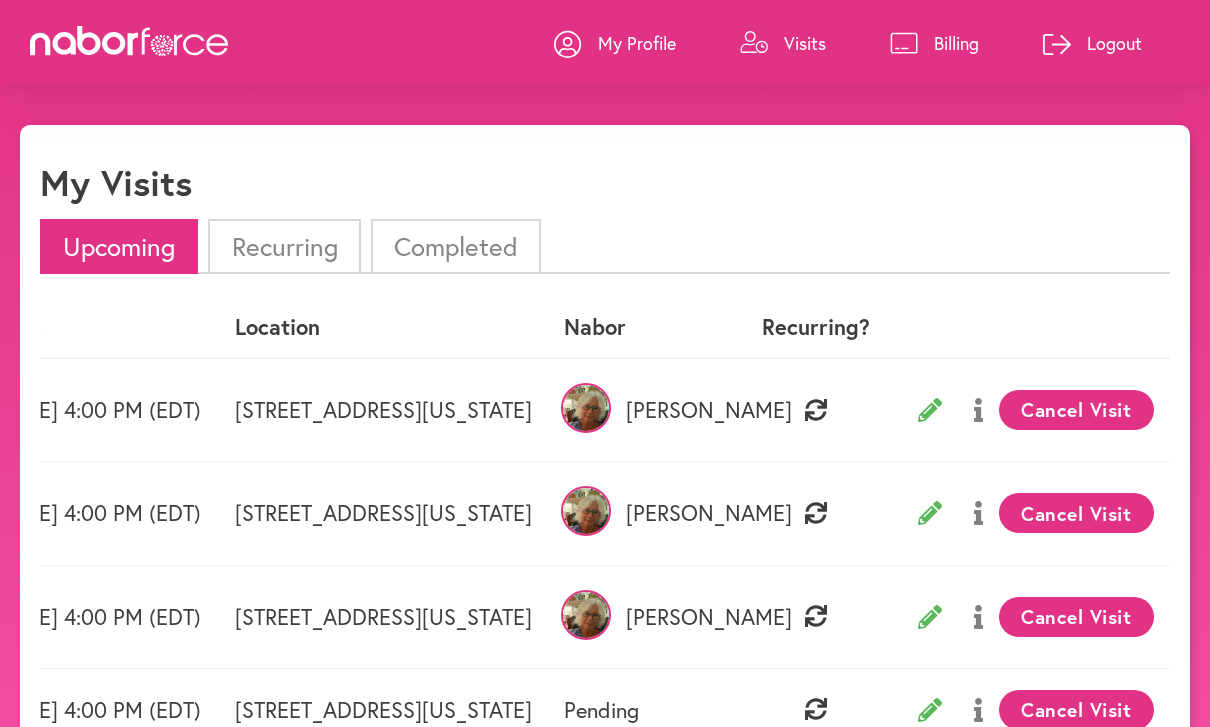 click on "My Profile" at bounding box center (615, 43) 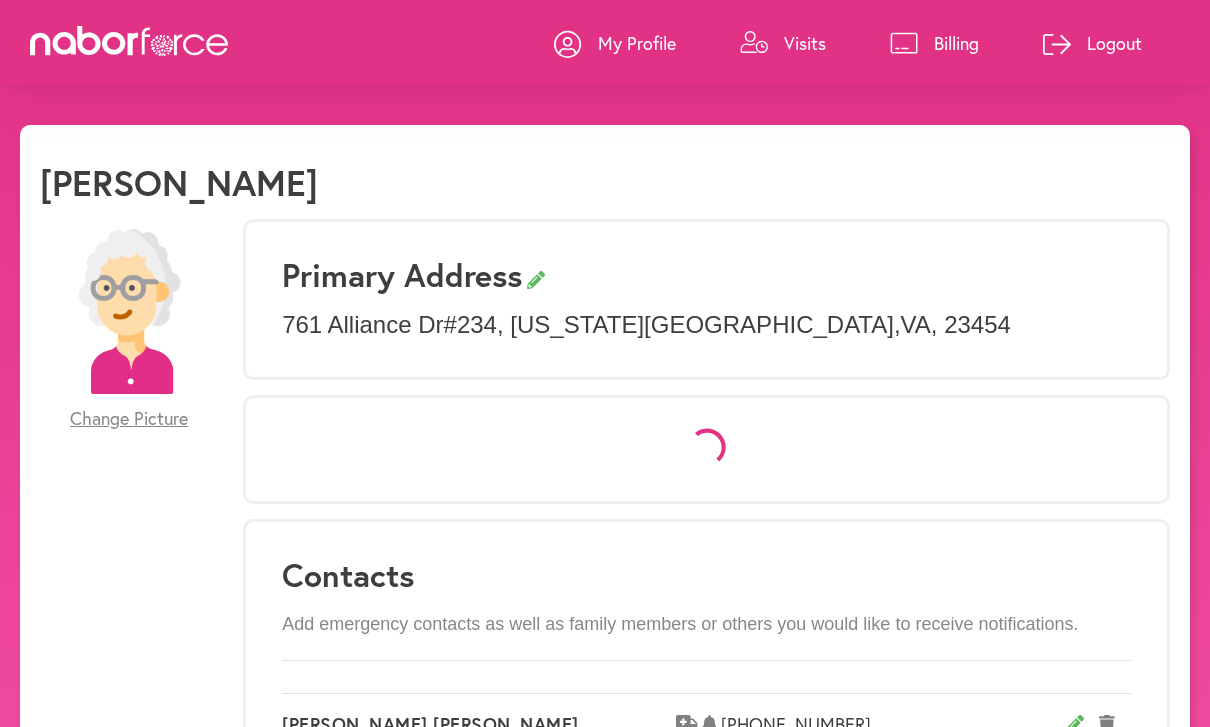 select on "*" 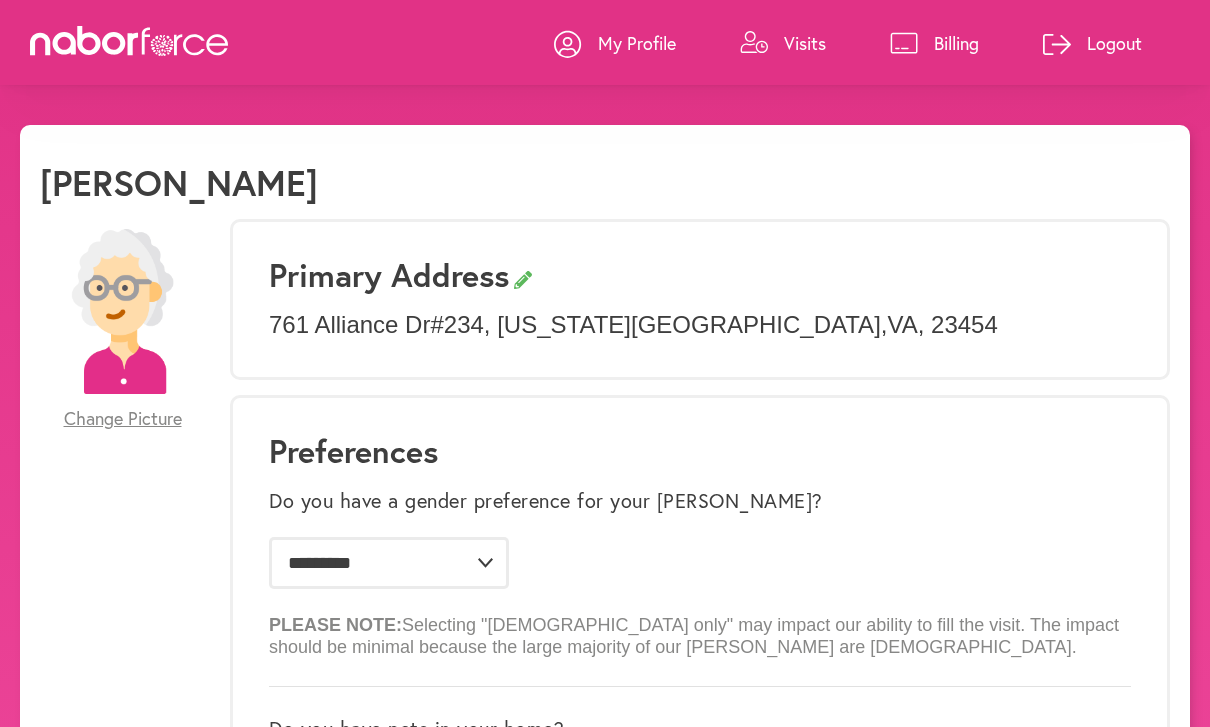 click on "Visits" at bounding box center [805, 43] 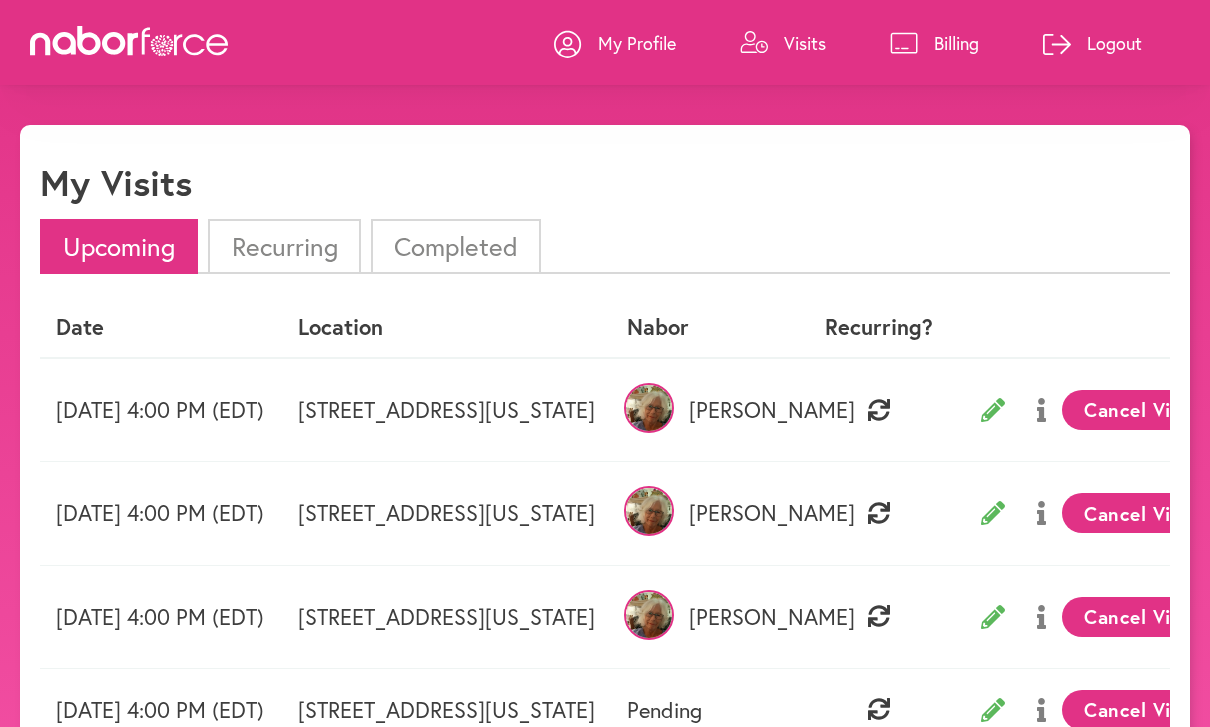 click on "Logout" at bounding box center (1114, 43) 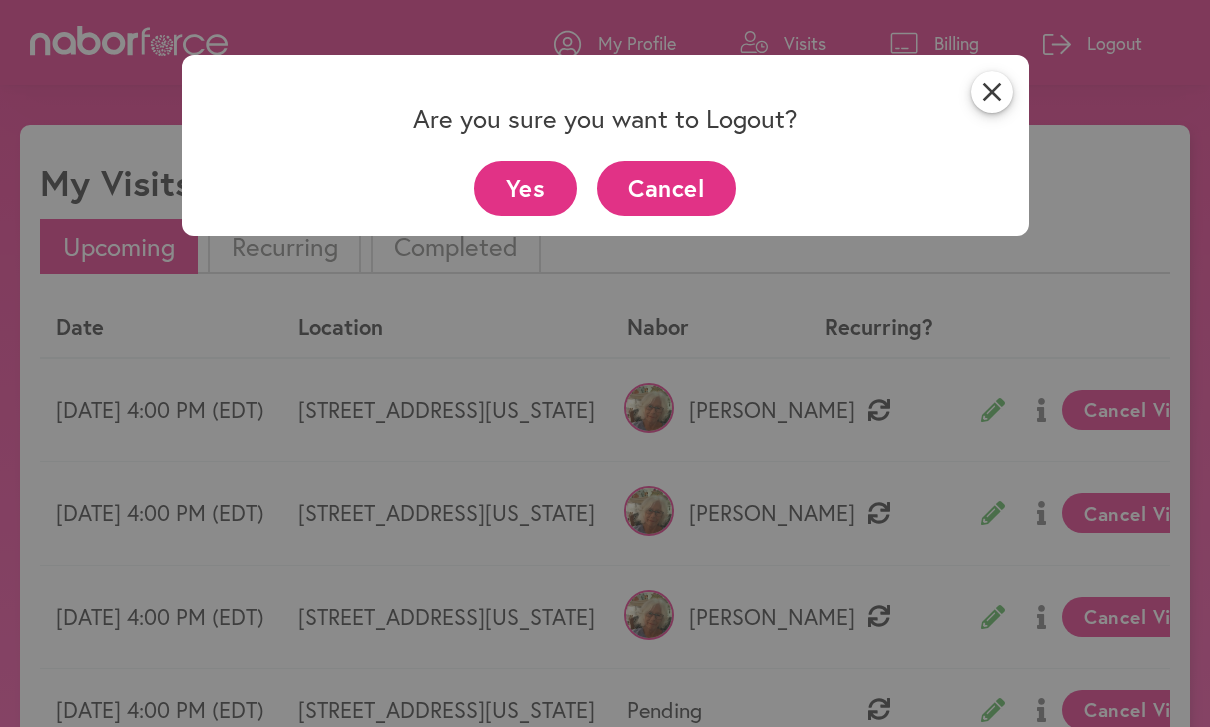 click on "Yes" at bounding box center [525, 188] 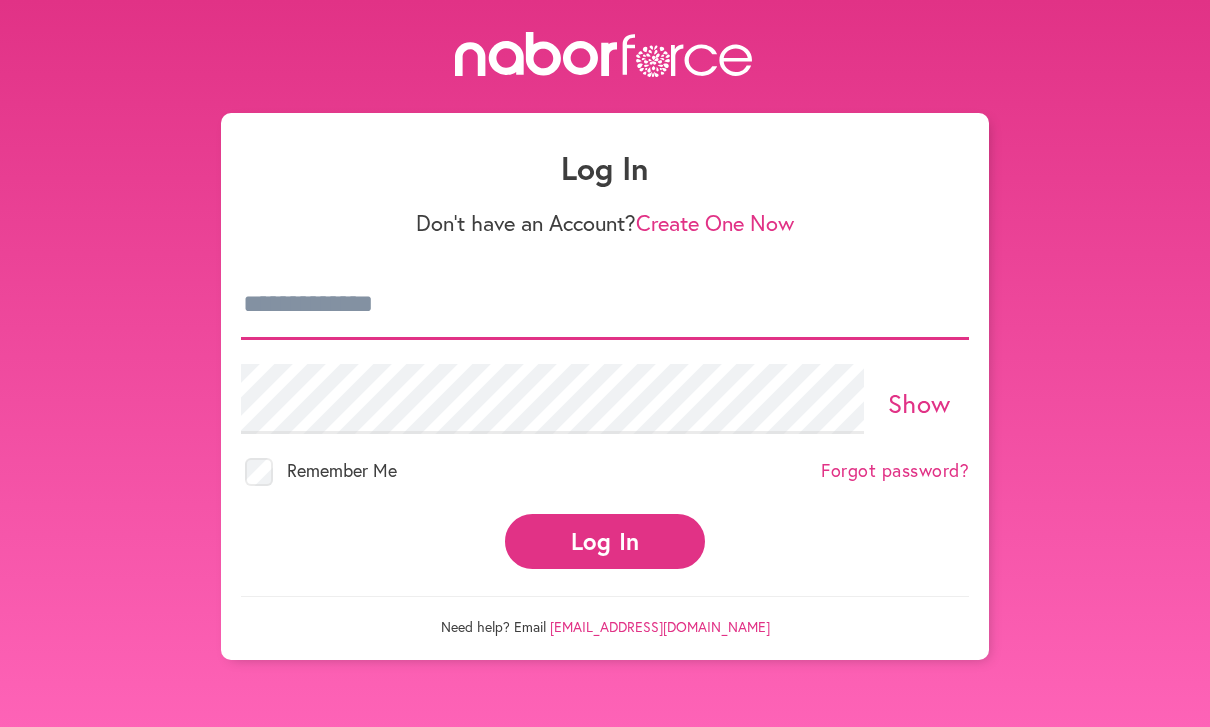 click at bounding box center [605, 305] 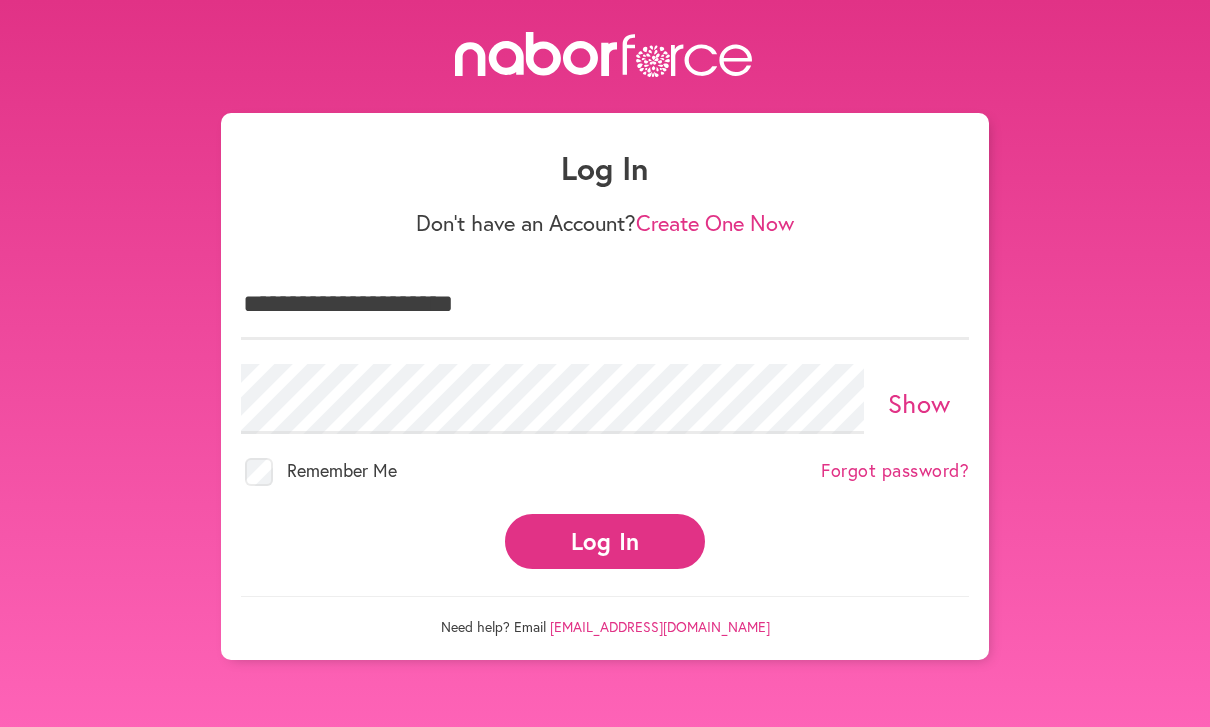 click on "Log In" at bounding box center (605, 541) 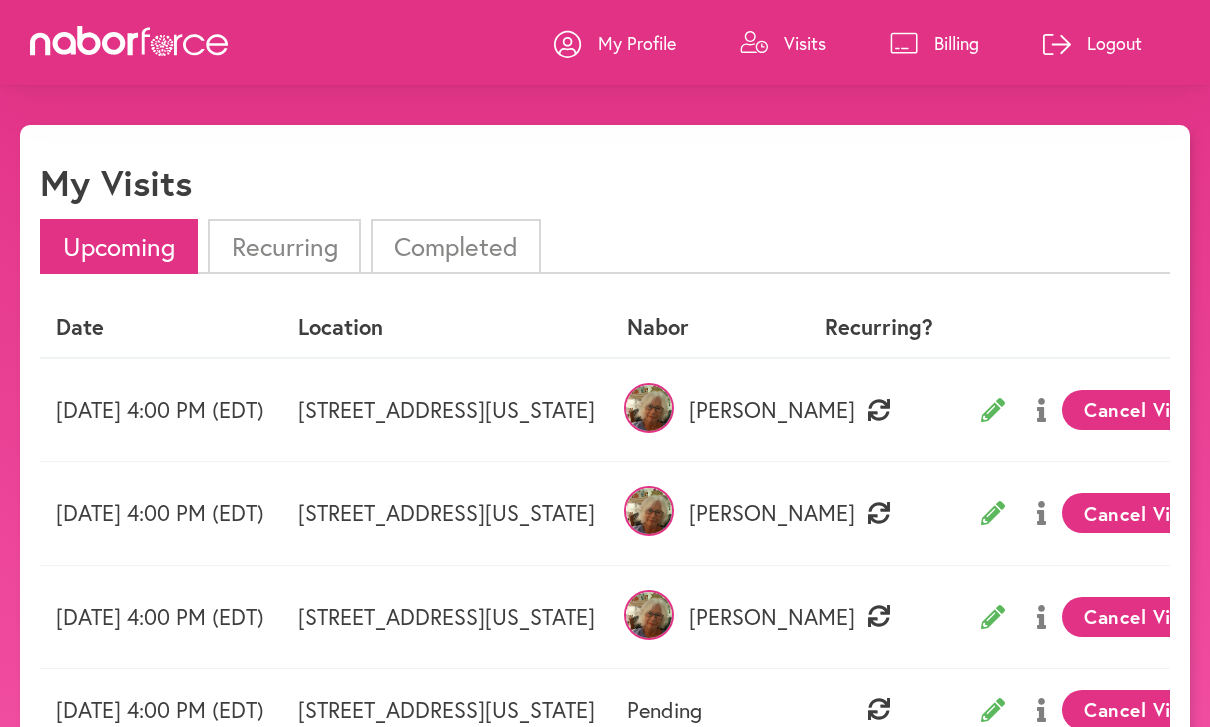 scroll, scrollTop: 0, scrollLeft: 0, axis: both 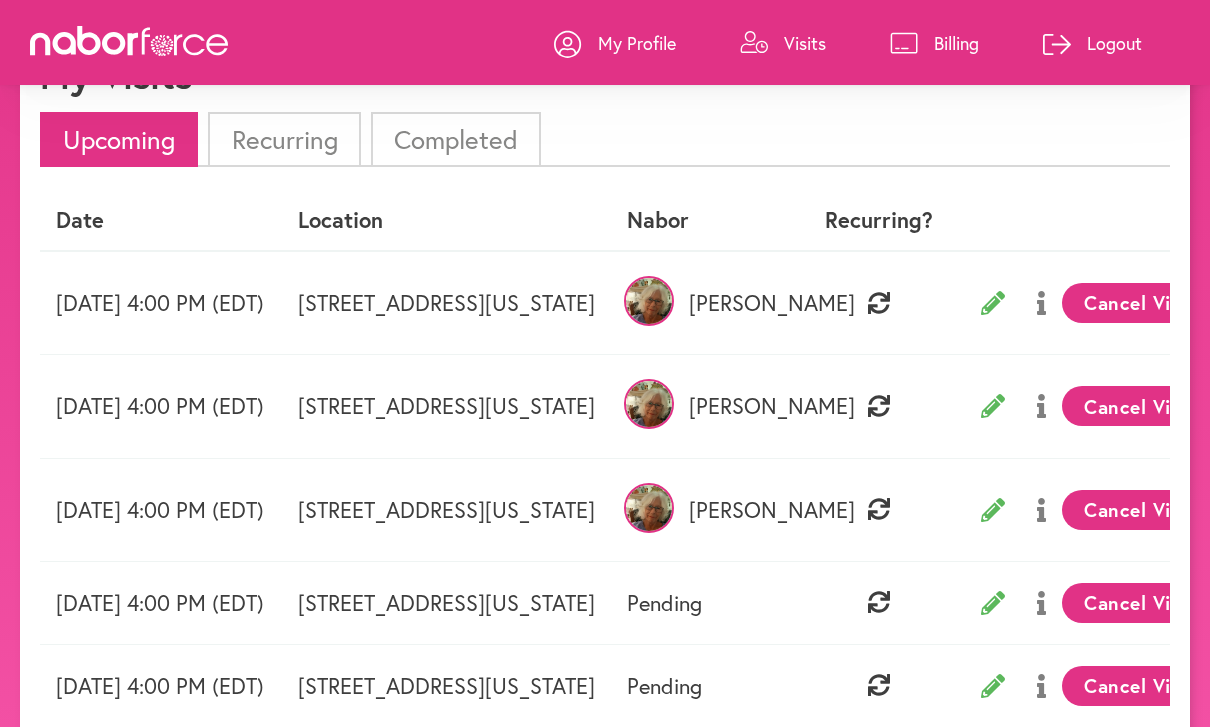 click on "Logout" at bounding box center (1114, 43) 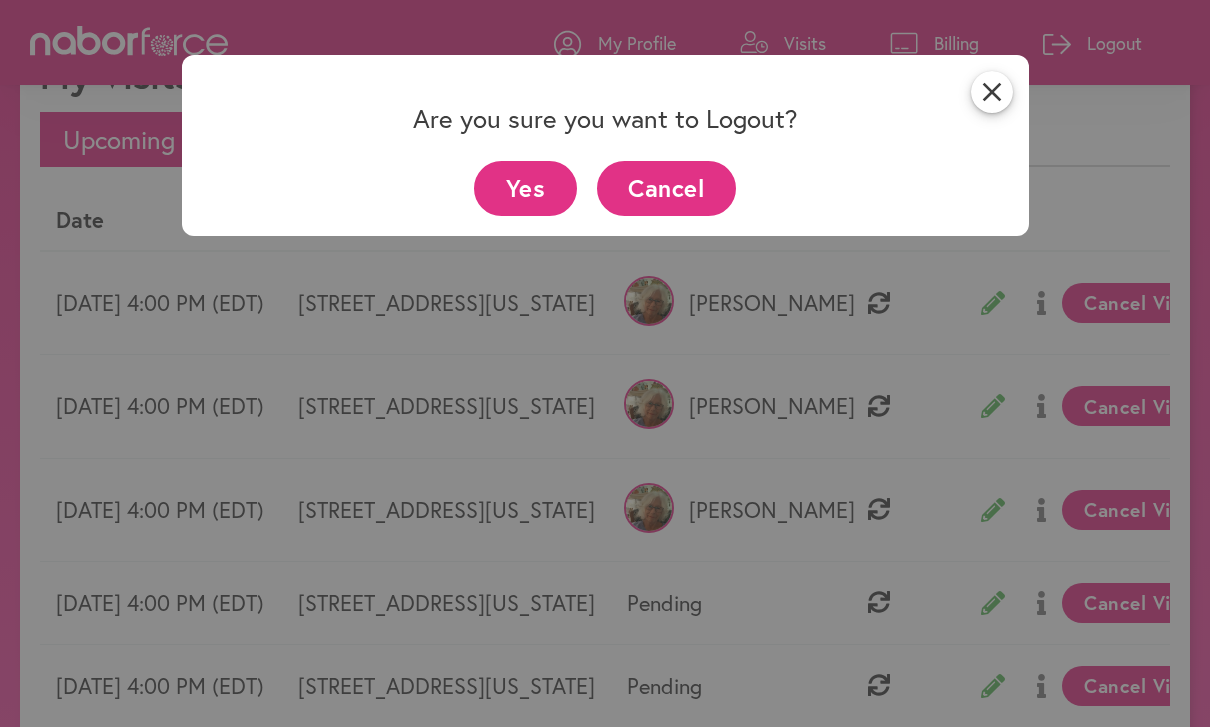 click on "Yes" at bounding box center (525, 188) 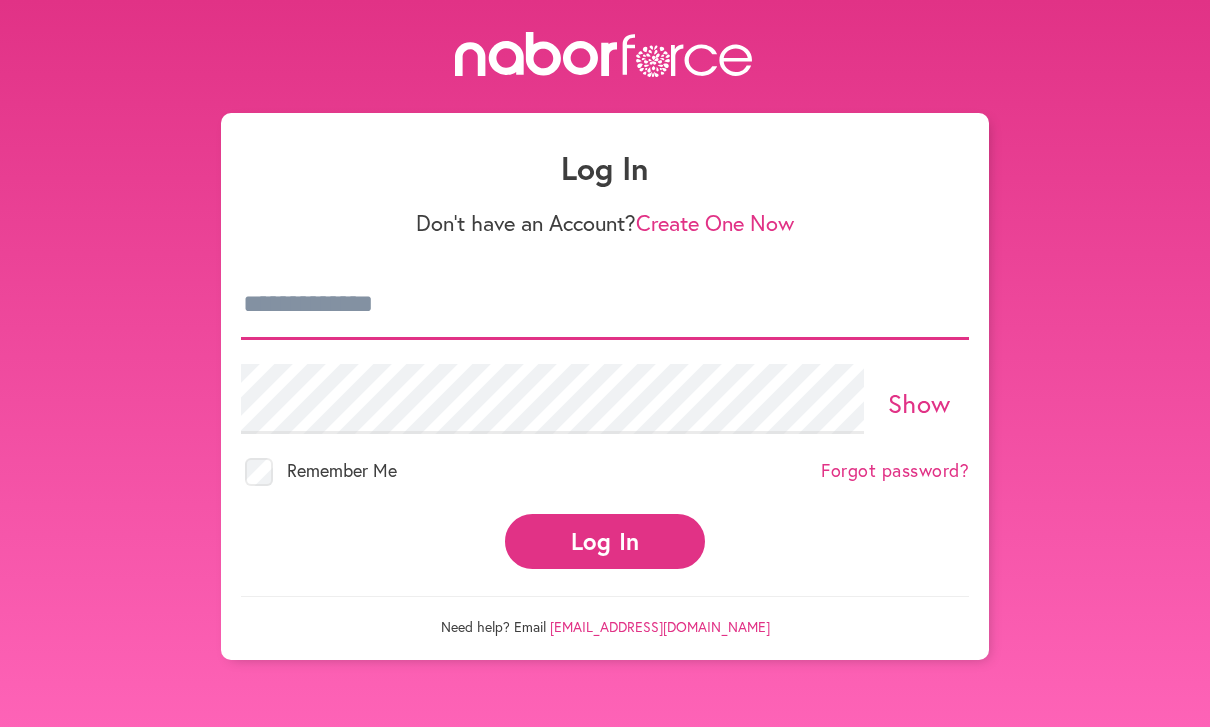 click at bounding box center [605, 305] 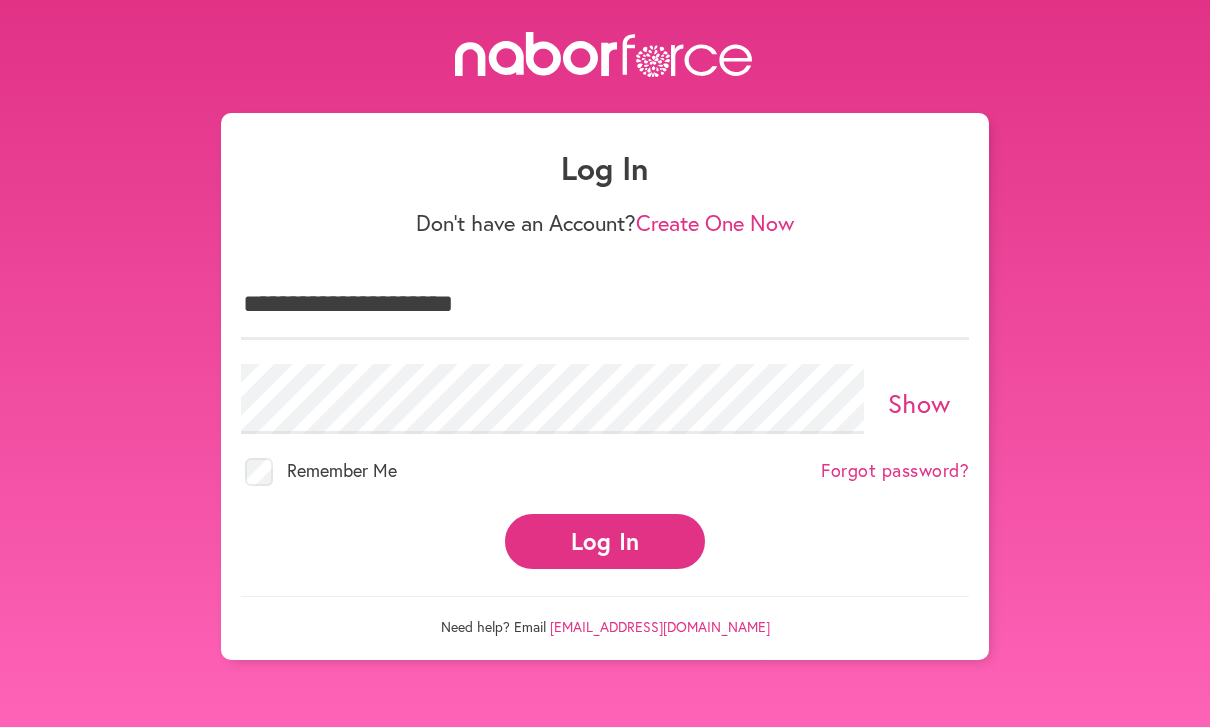 click on "Log In" at bounding box center (605, 541) 